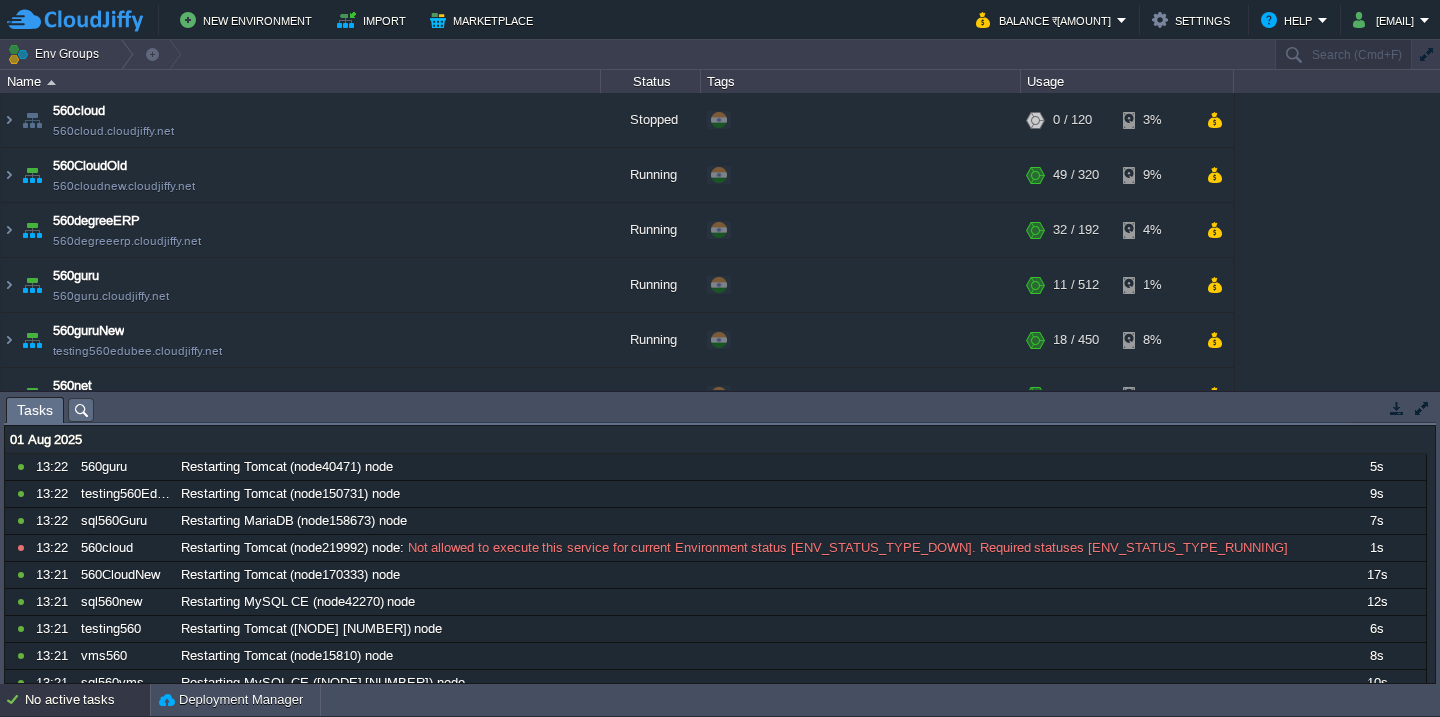 scroll, scrollTop: 0, scrollLeft: 0, axis: both 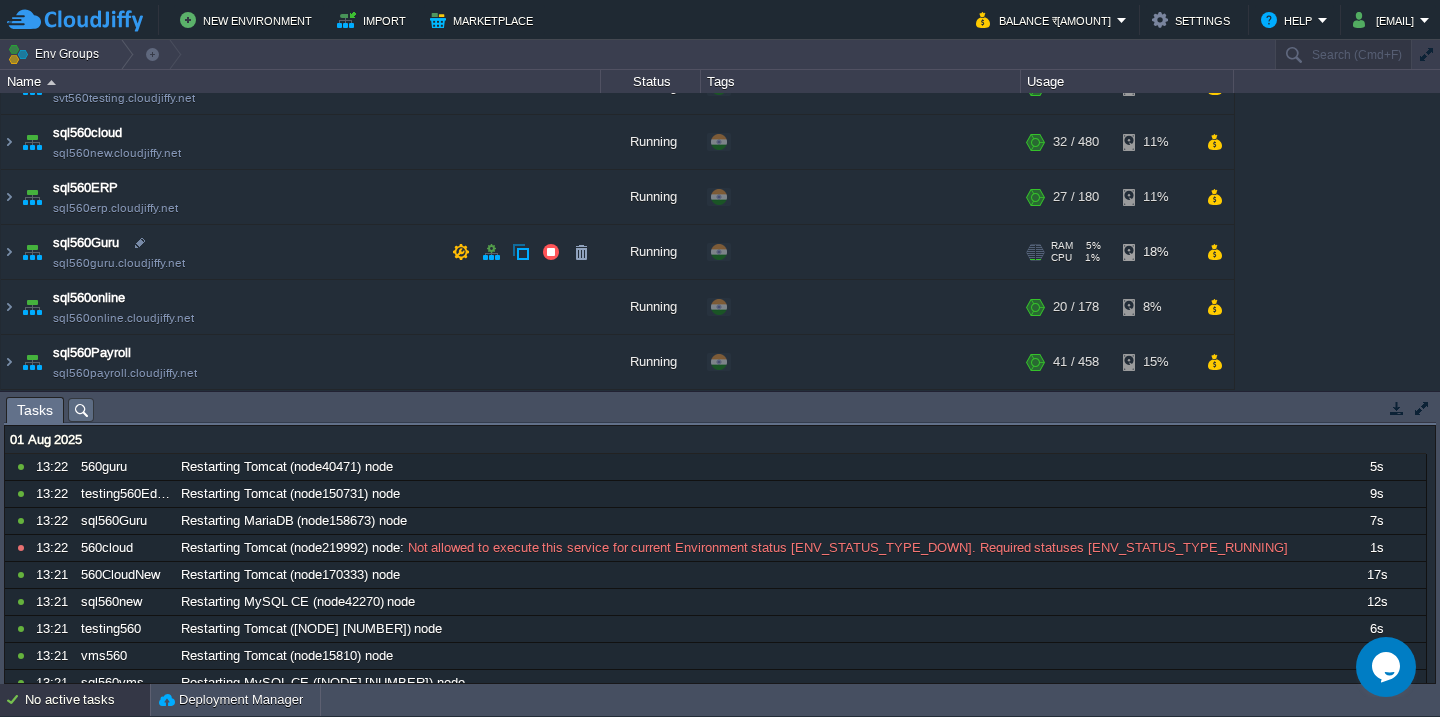 click on "sql560Guru sql560guru.cloudjiffy.net" at bounding box center (301, 252) 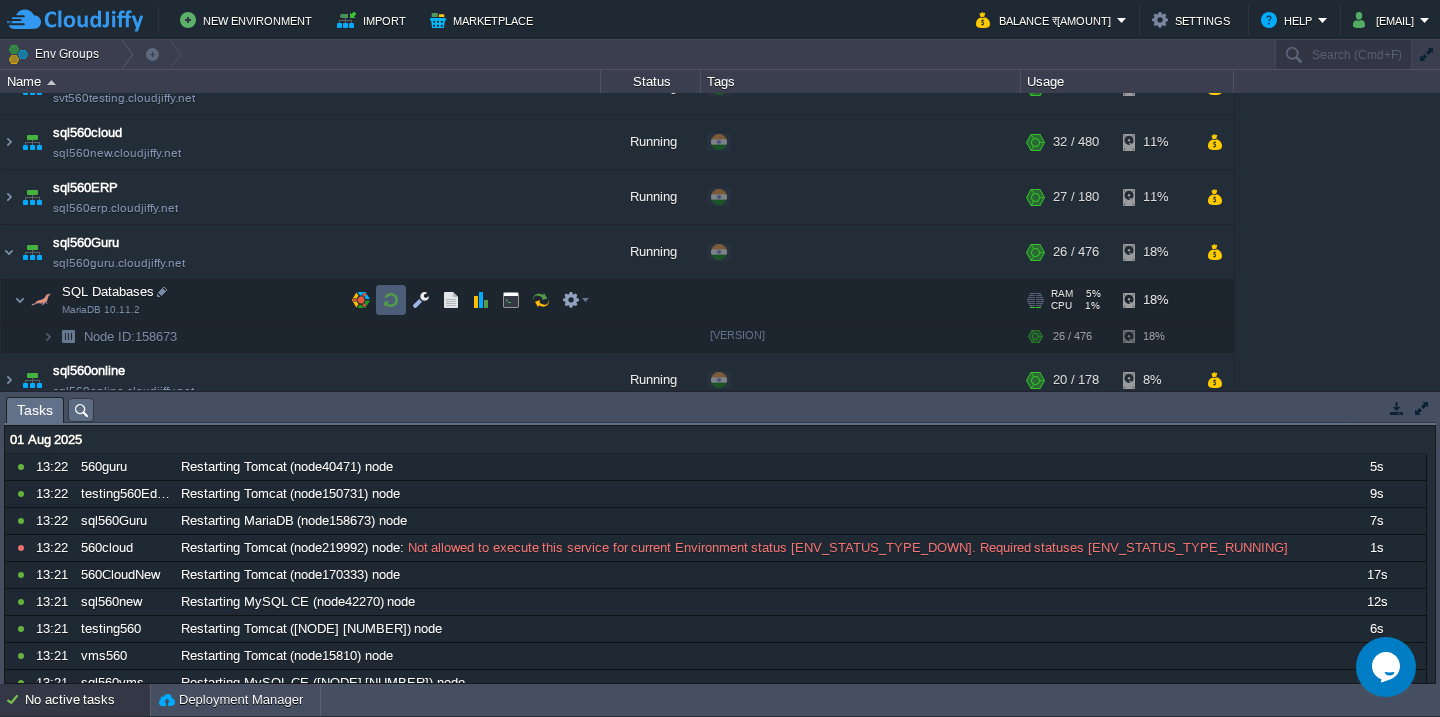 click at bounding box center (391, 300) 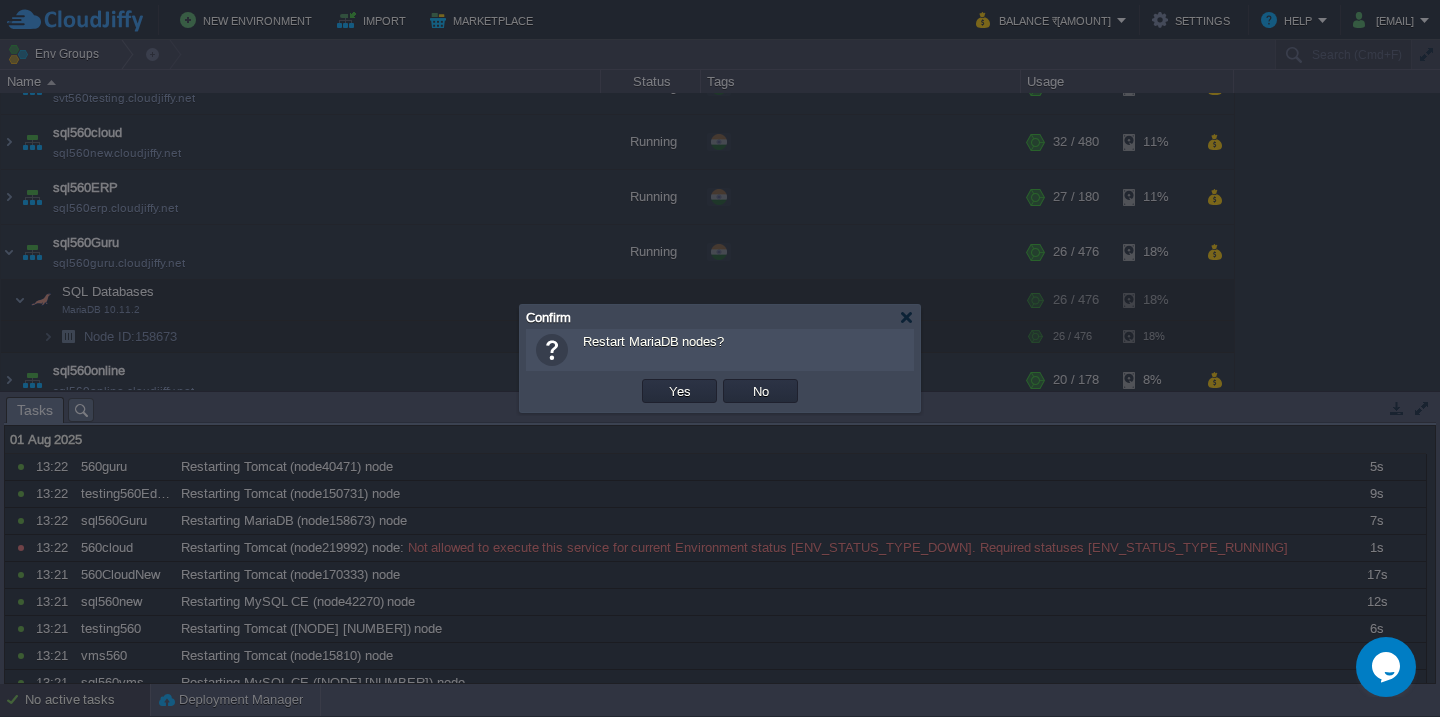type 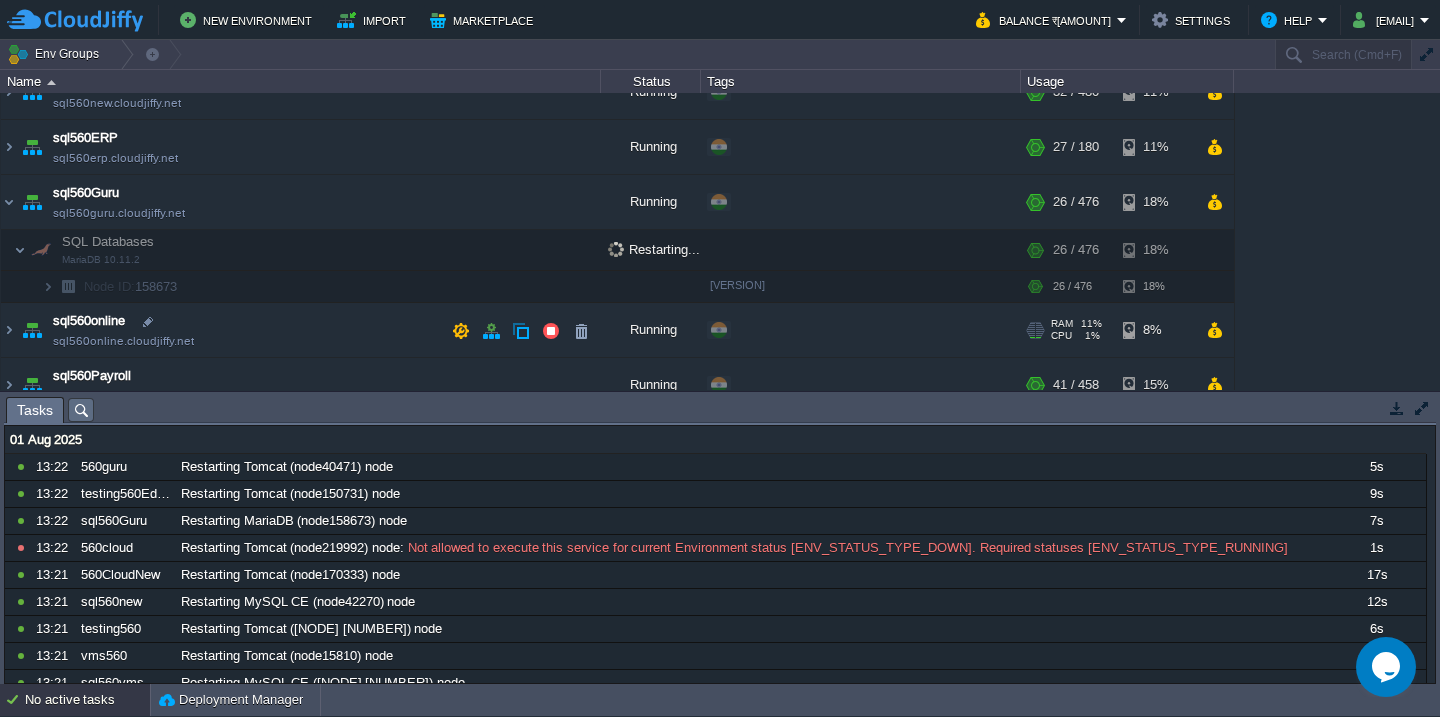 scroll, scrollTop: 618, scrollLeft: 0, axis: vertical 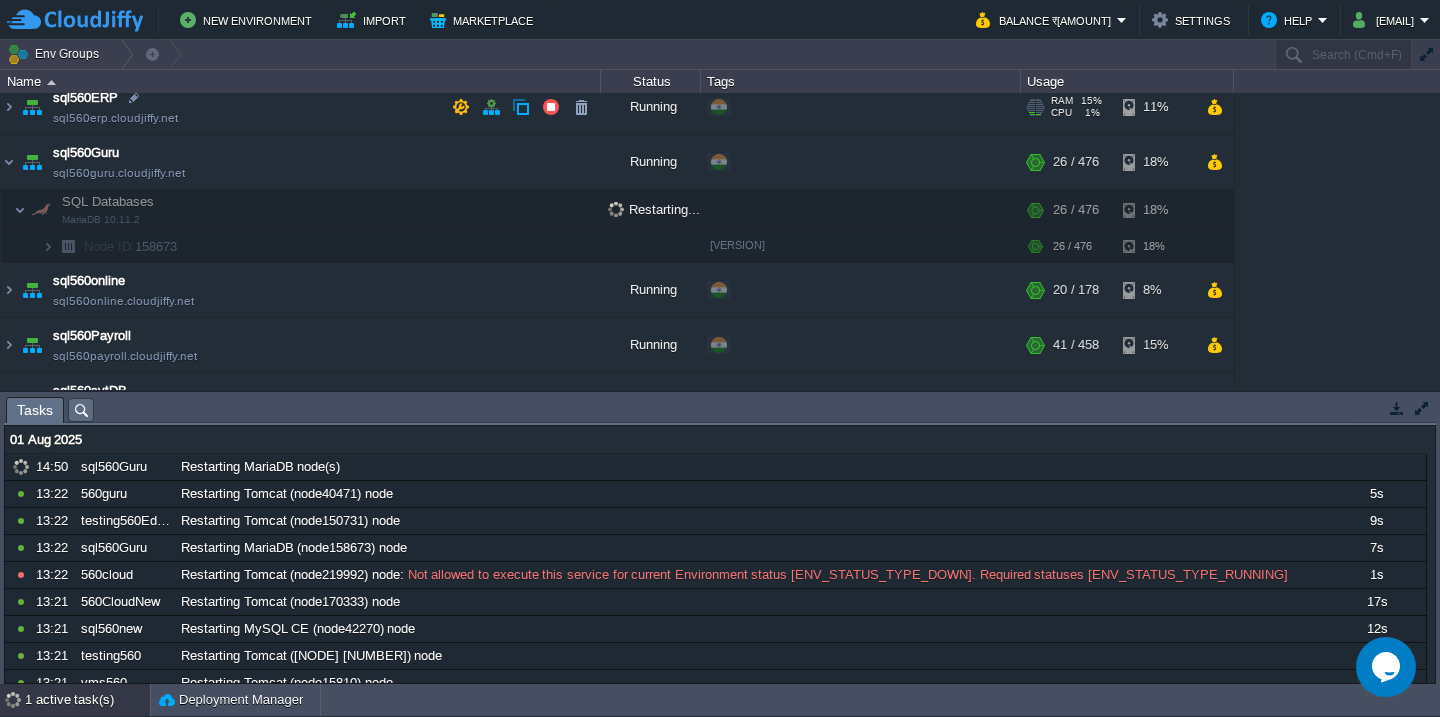 click on "sql560ERP sql560erp.cloudjiffy.net" at bounding box center [301, 107] 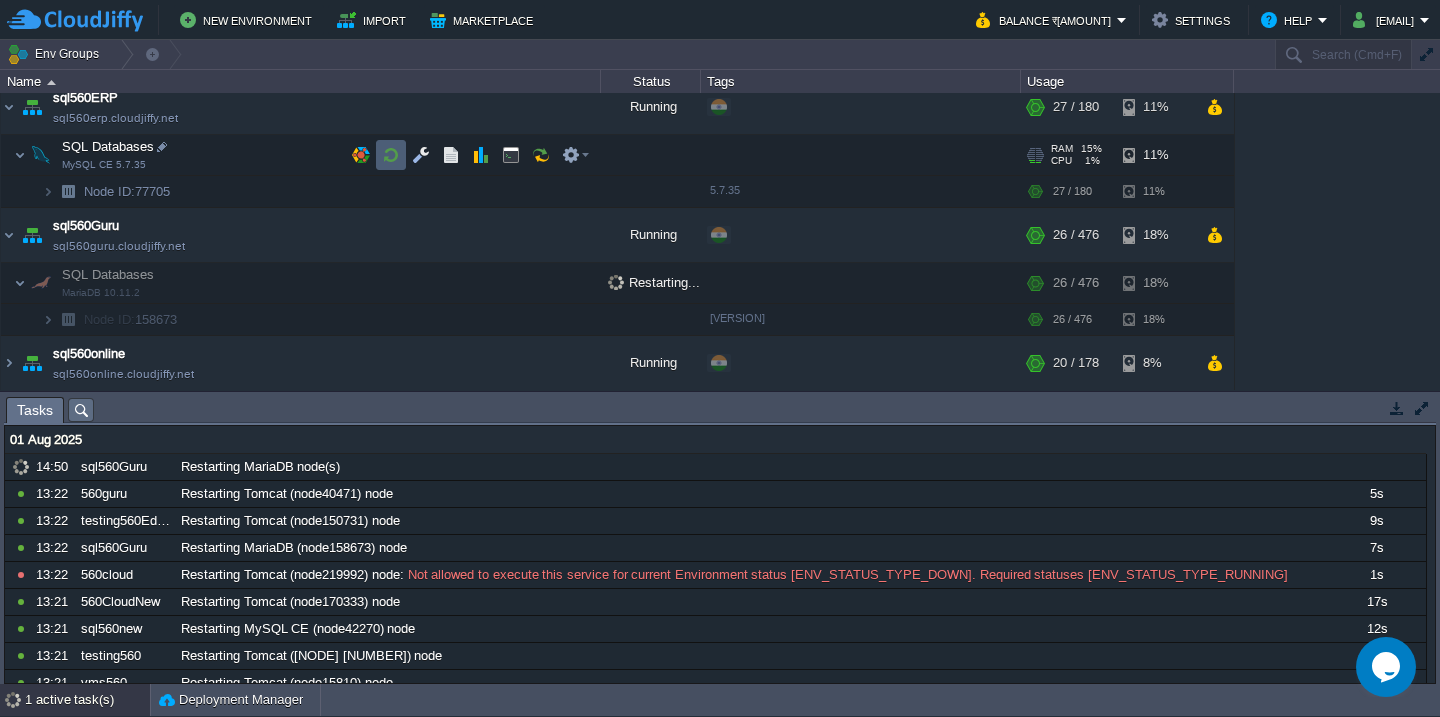 click at bounding box center (391, 155) 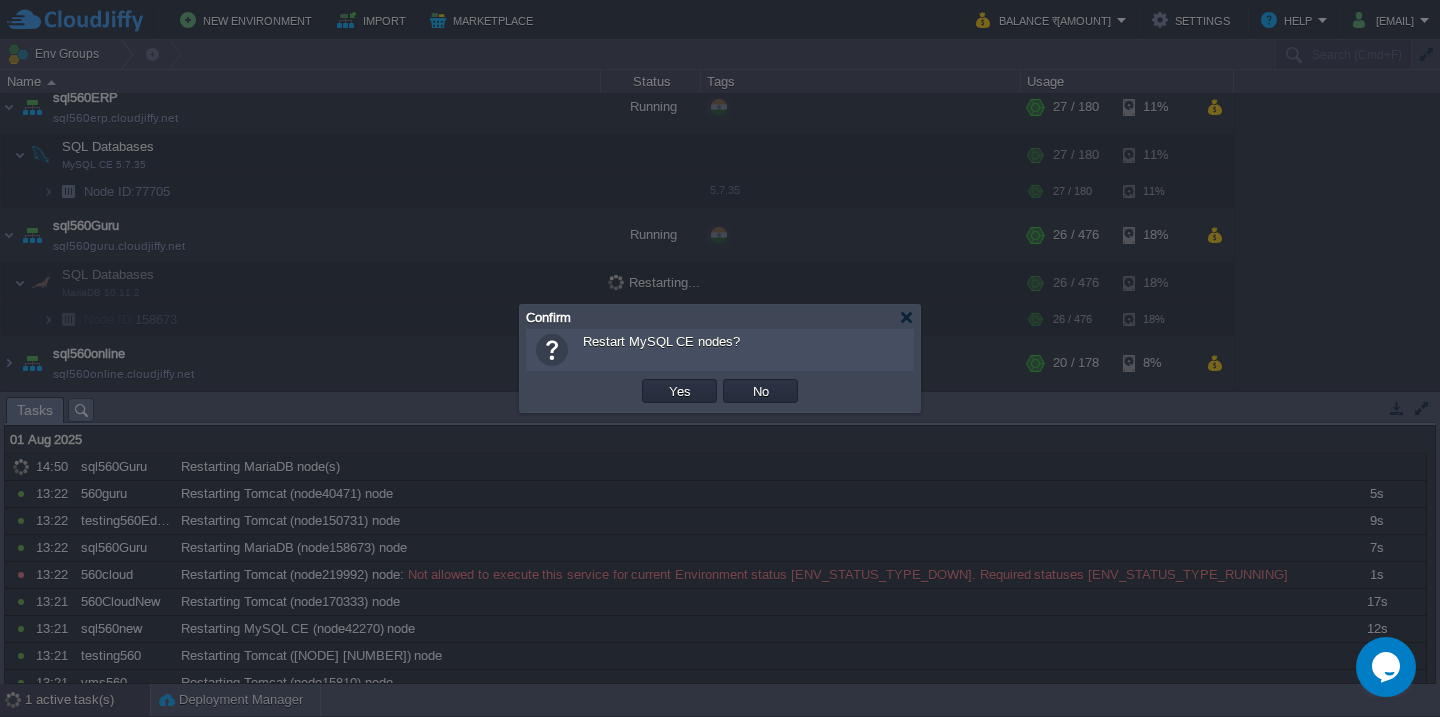 type 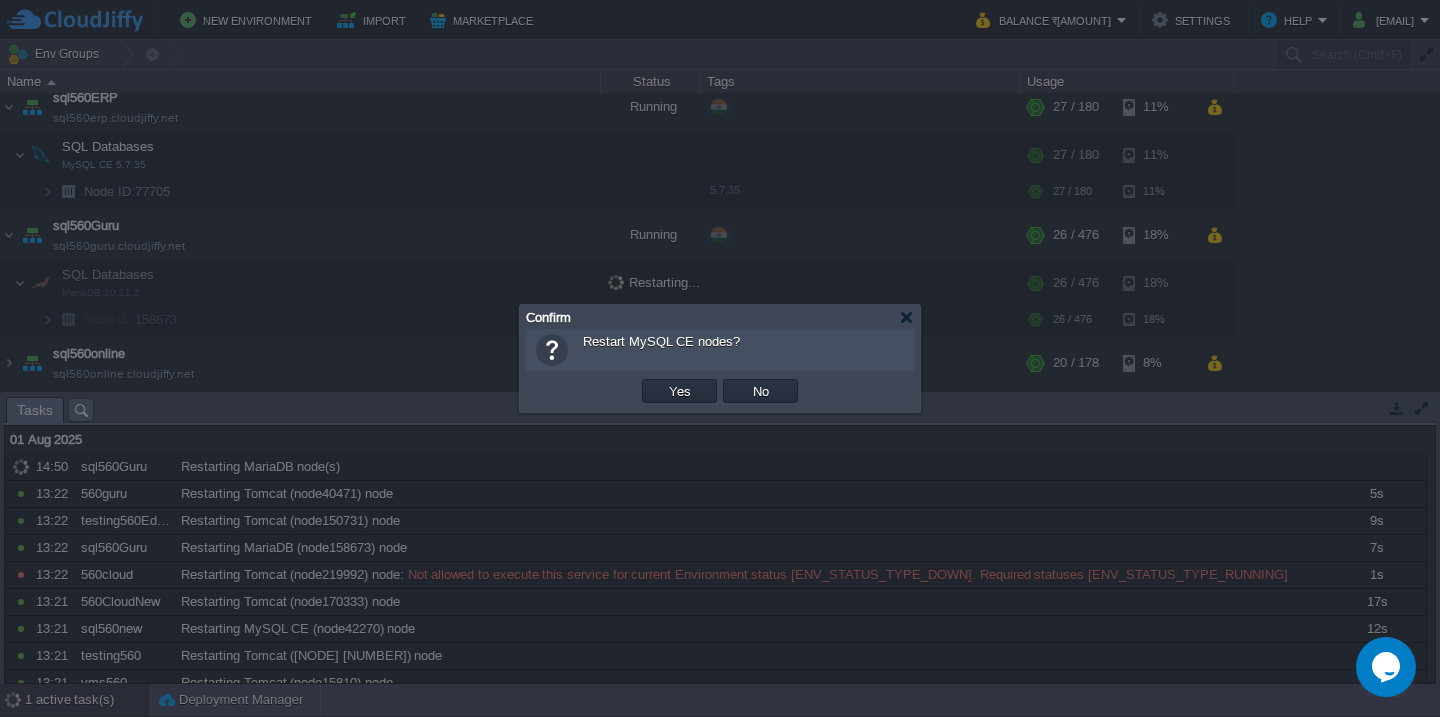 click on "Yes" at bounding box center (680, 391) 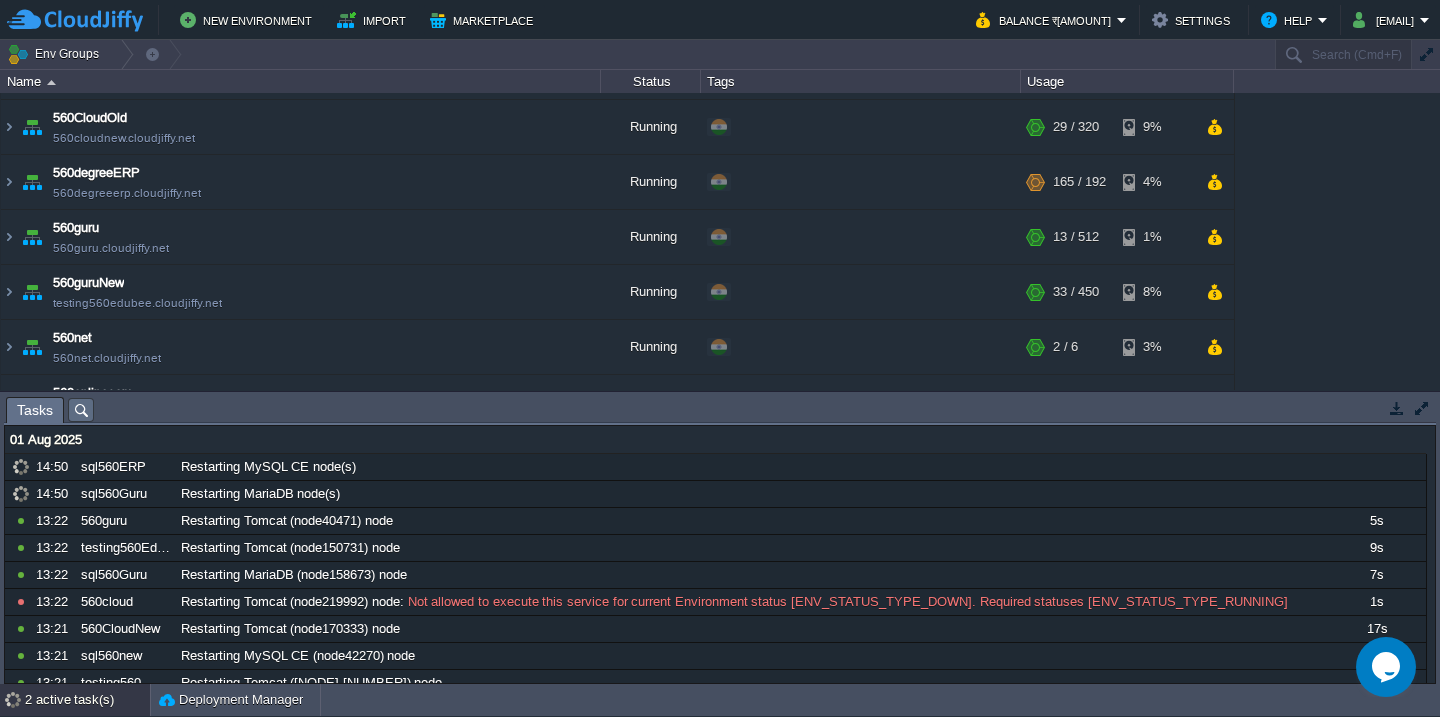 scroll, scrollTop: 0, scrollLeft: 0, axis: both 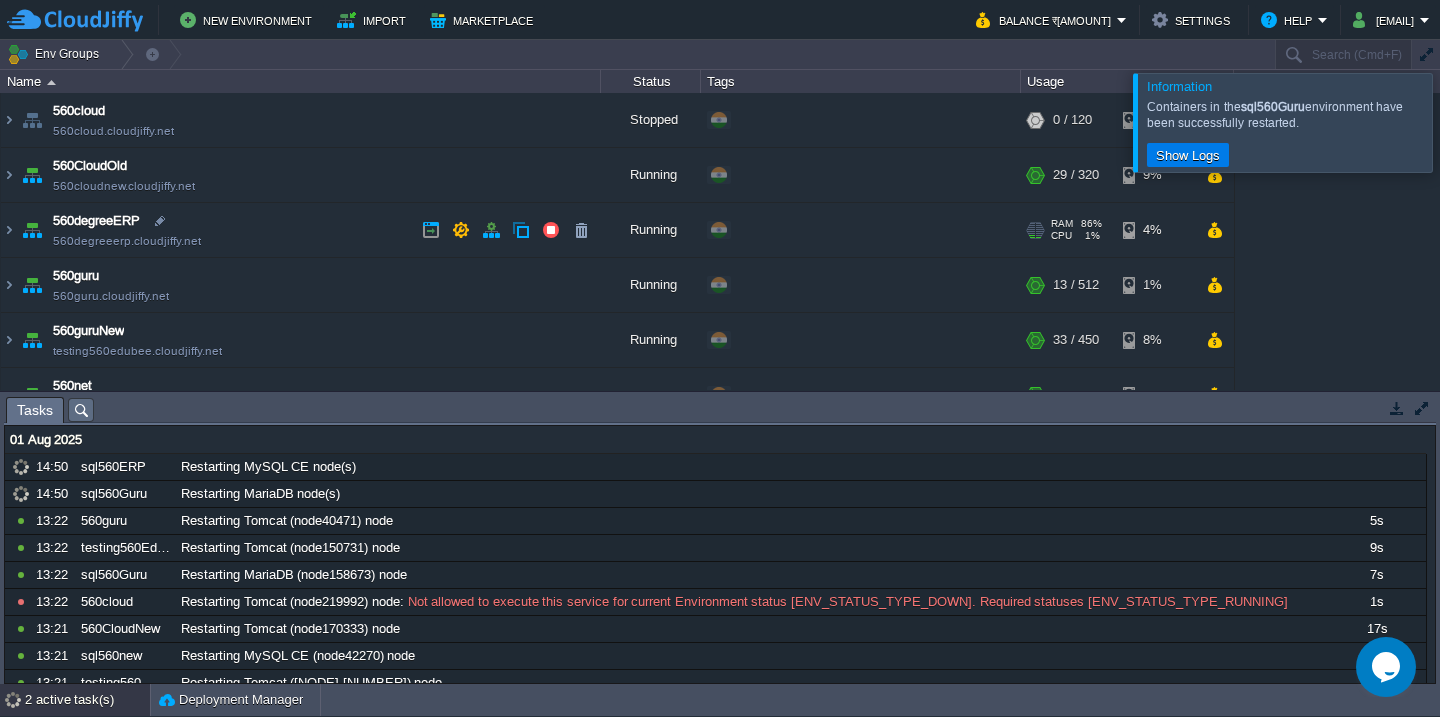 click on "560degreeERP 560degreeerp.cloudjiffy.net" at bounding box center (301, 230) 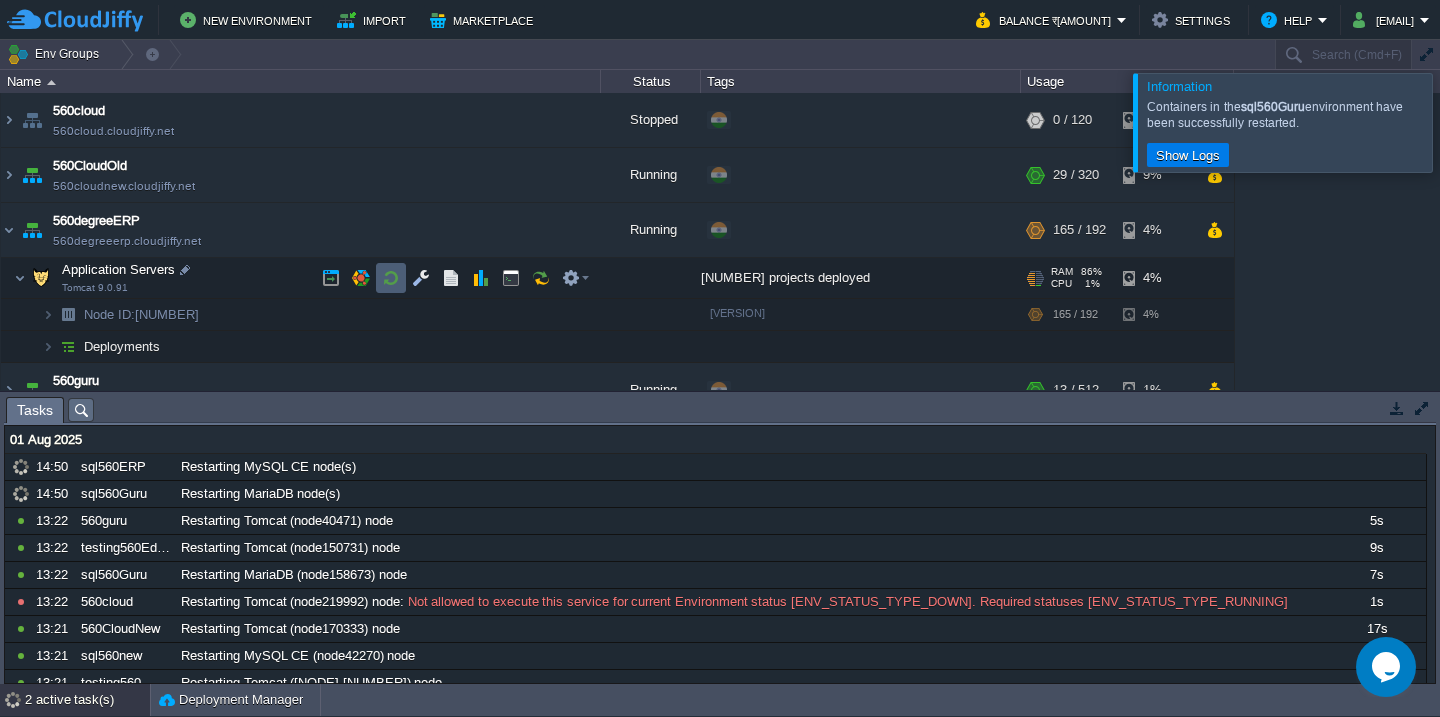 click at bounding box center (391, 278) 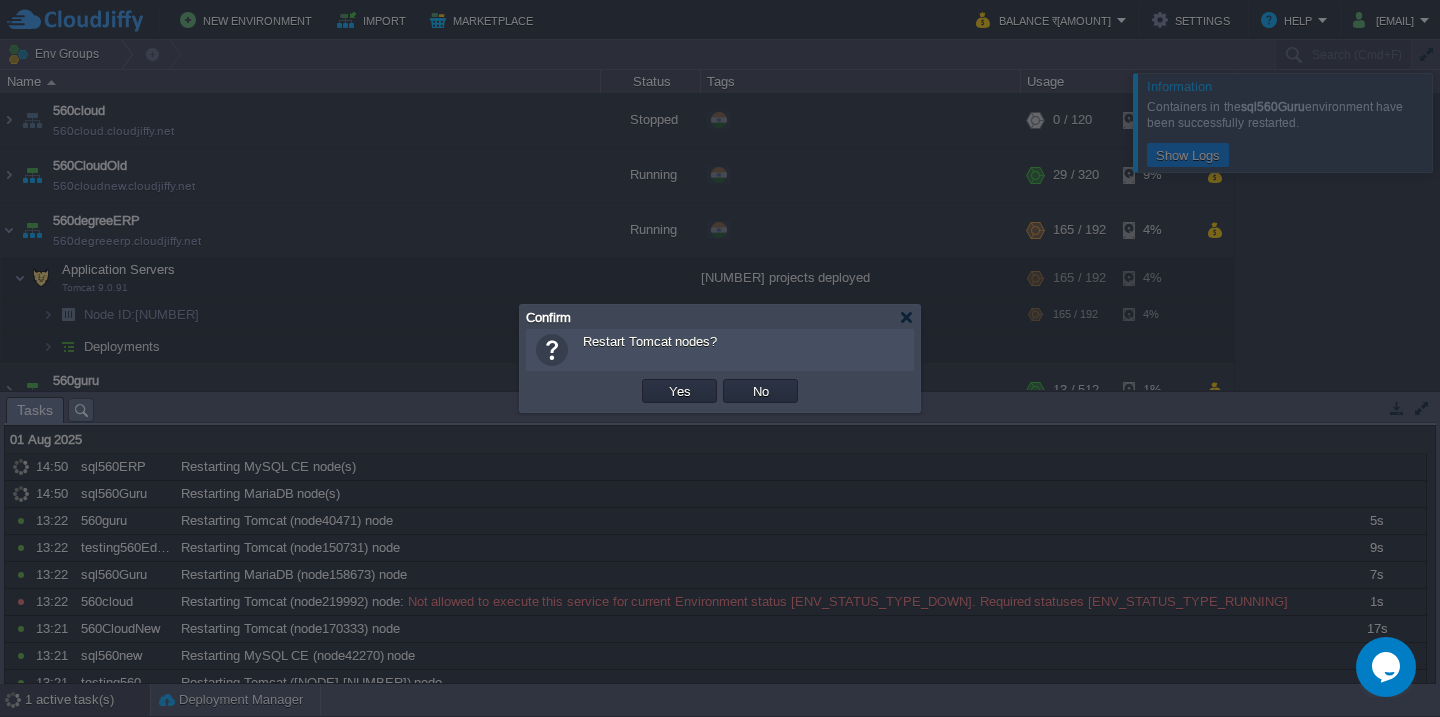 type 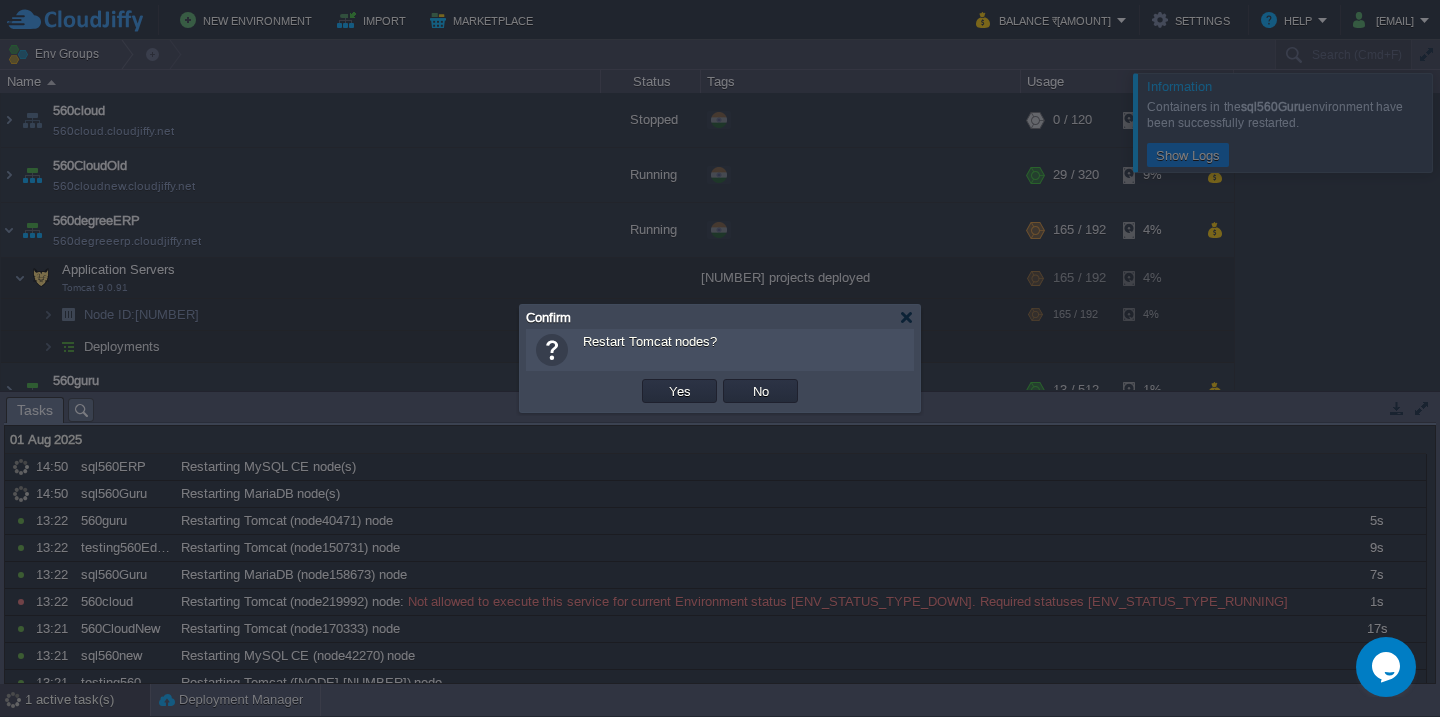 click on "Yes" at bounding box center [680, 391] 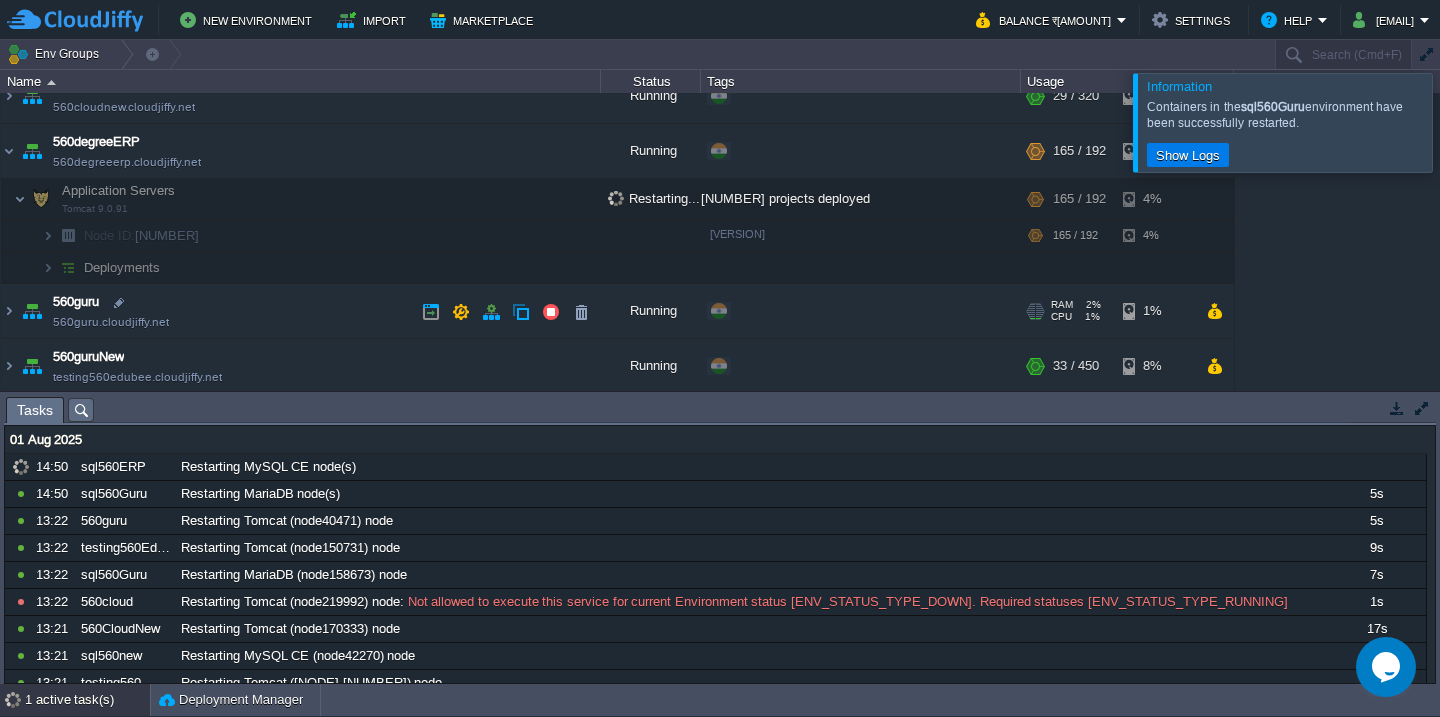 scroll, scrollTop: 115, scrollLeft: 0, axis: vertical 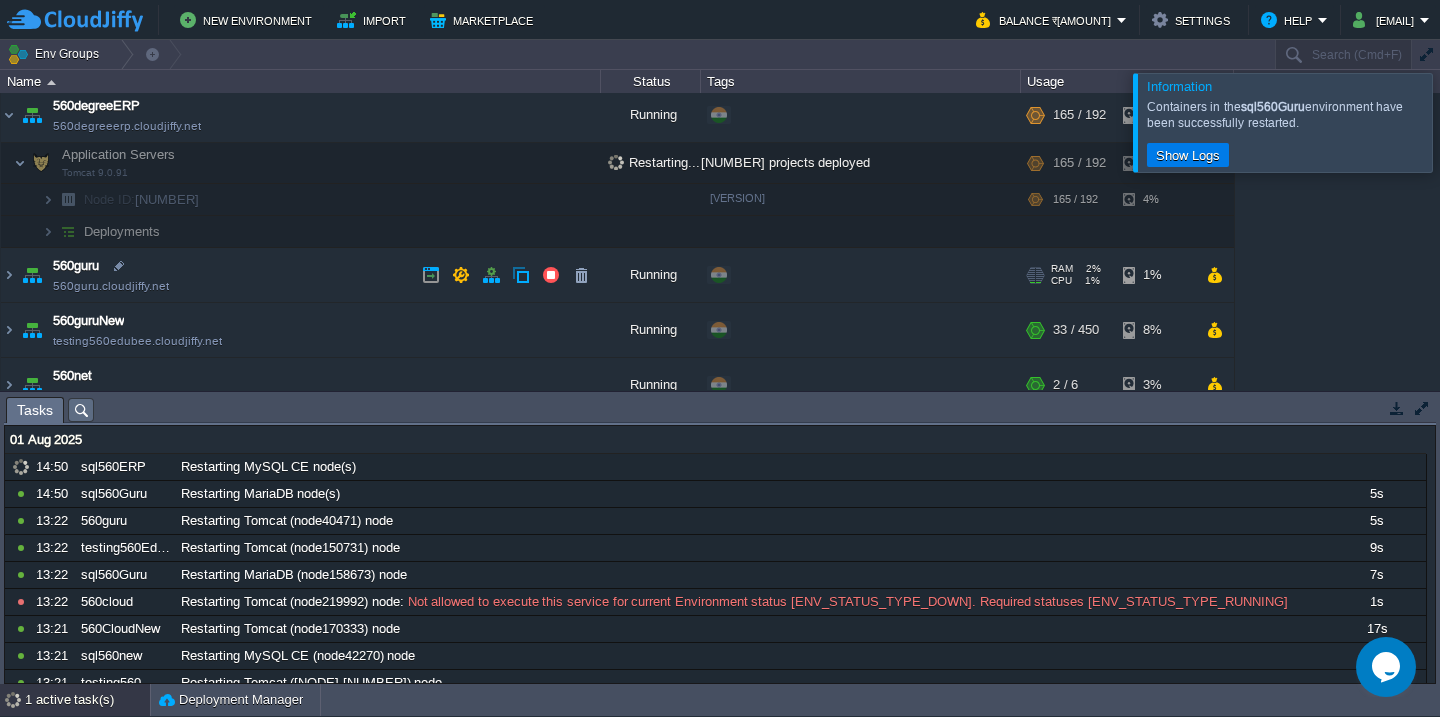 click on "560guru 560guru.cloudjiffy.net" at bounding box center (301, 275) 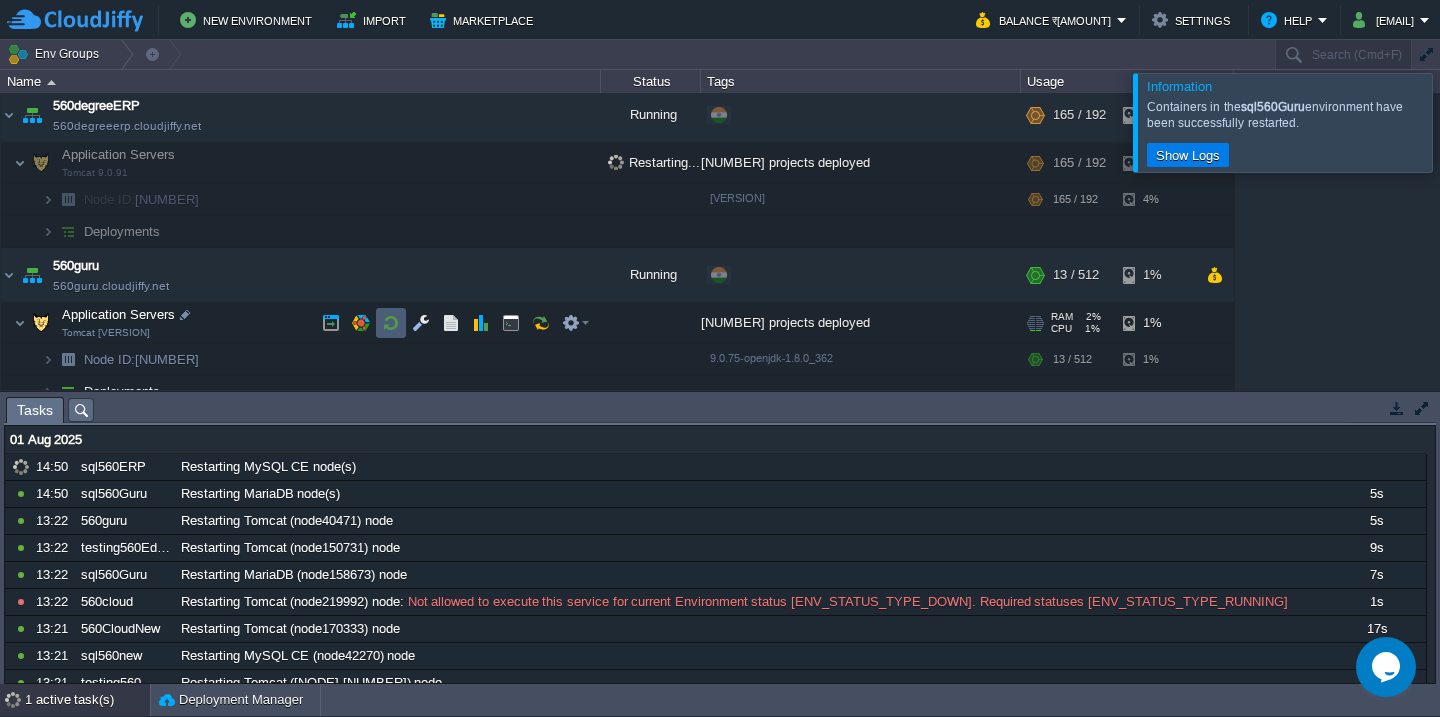 click at bounding box center [391, 323] 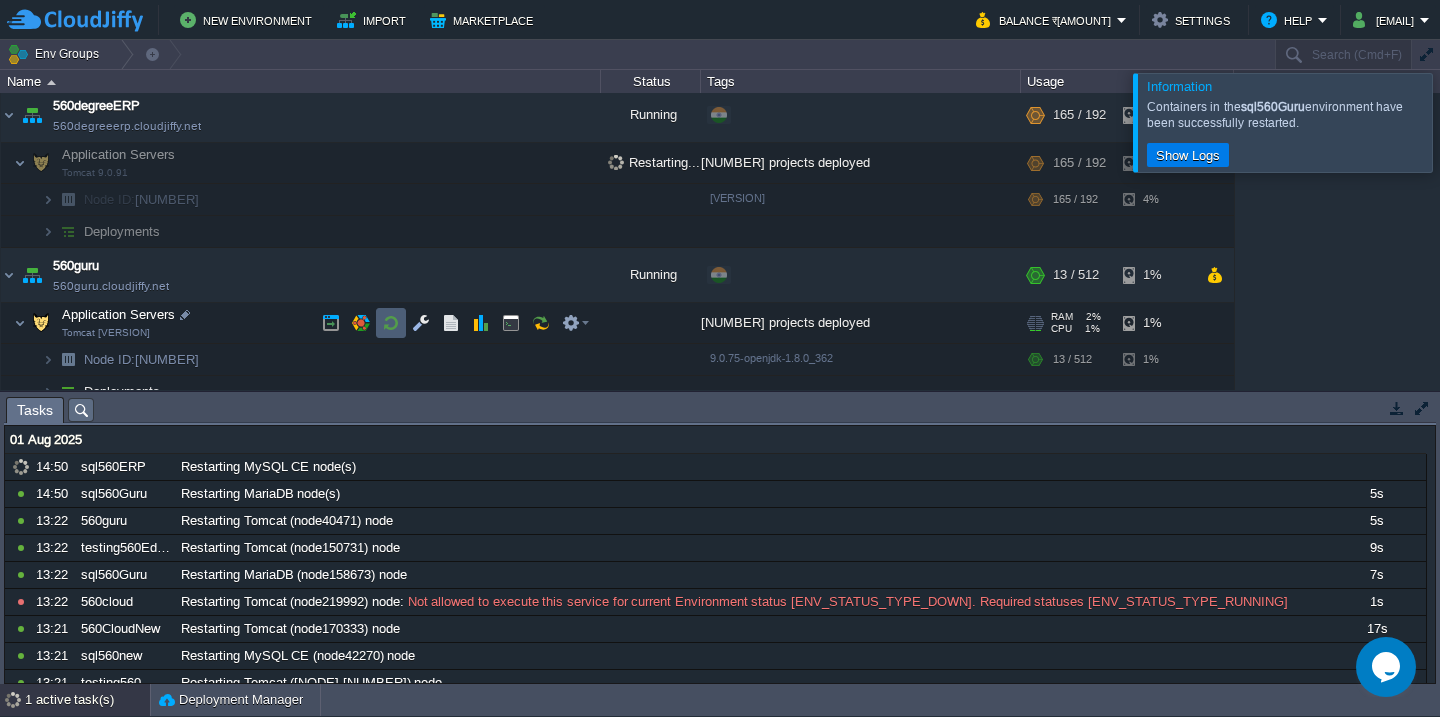 click on "Yes" at bounding box center [-9840, -9914] 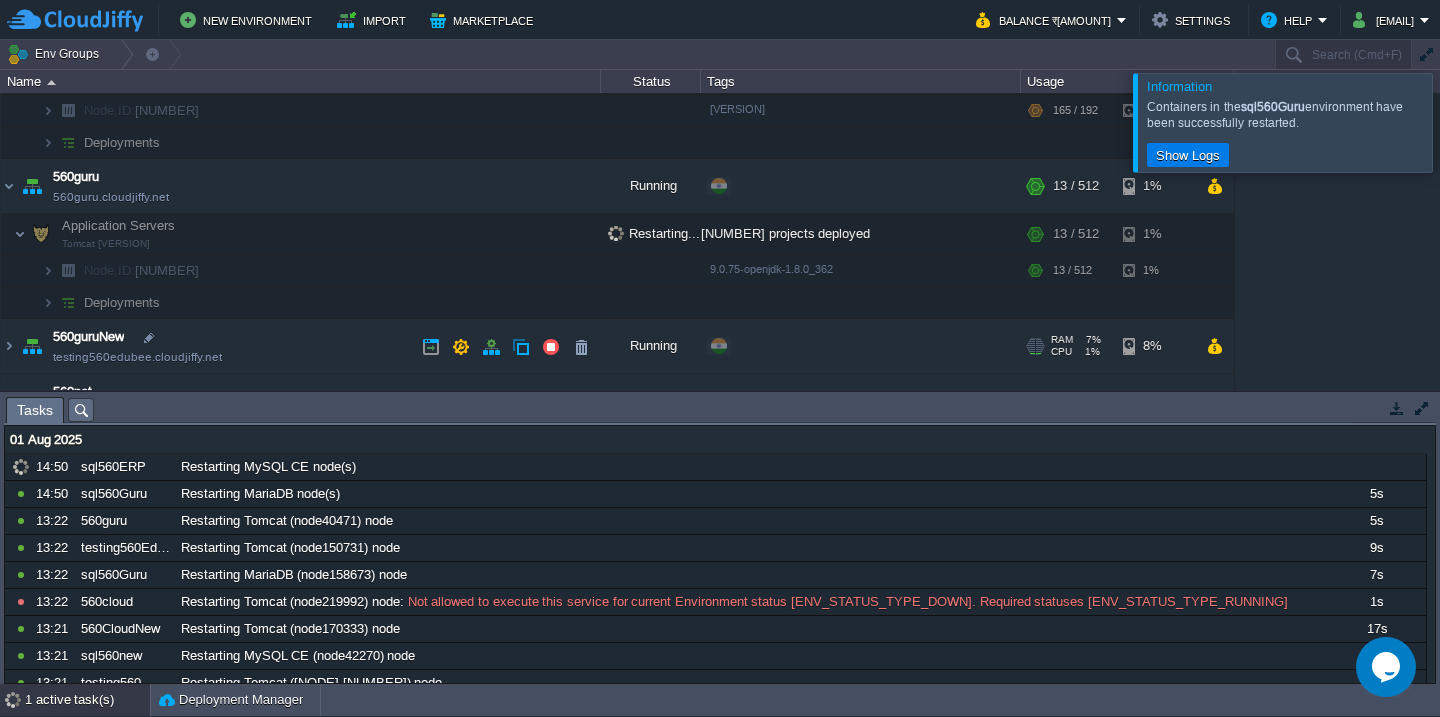 scroll, scrollTop: 235, scrollLeft: 0, axis: vertical 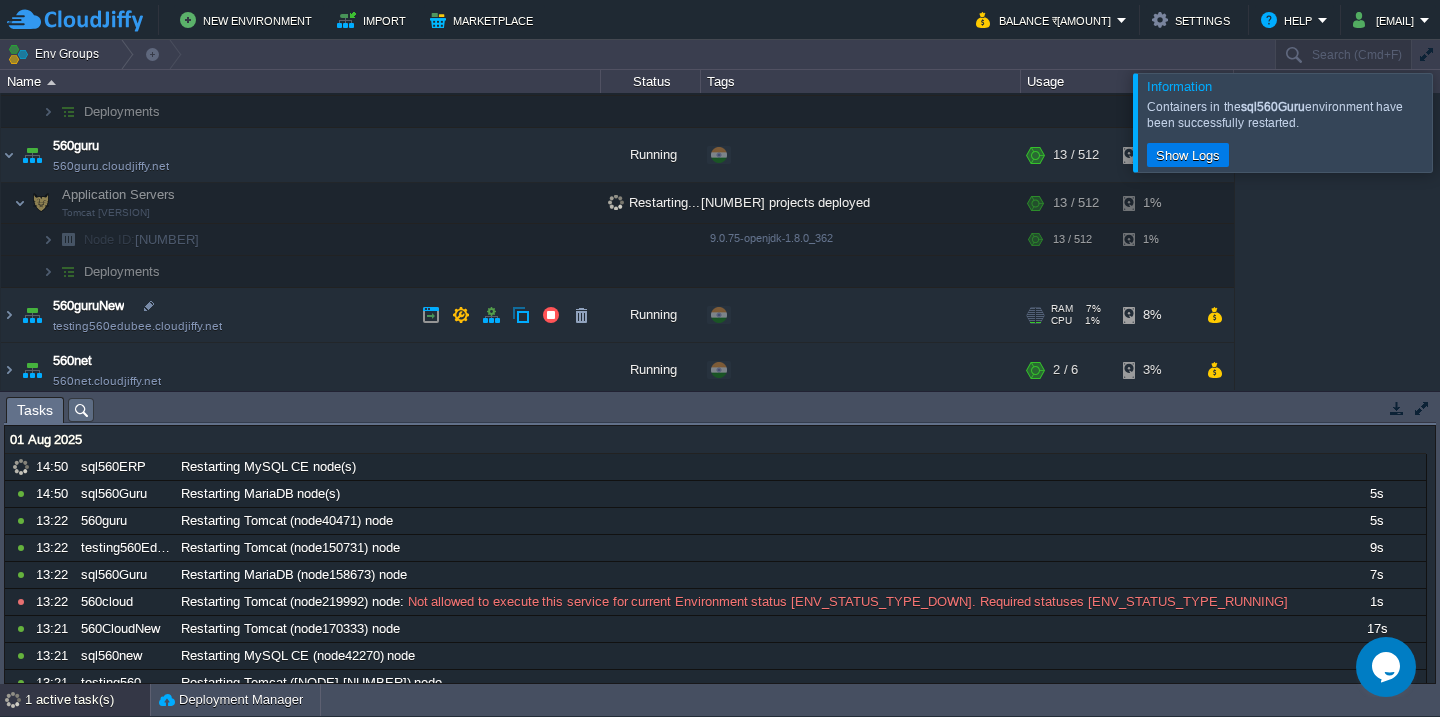 click on "560guruNew testing560edubee.cloudjiffy.net" at bounding box center [301, 315] 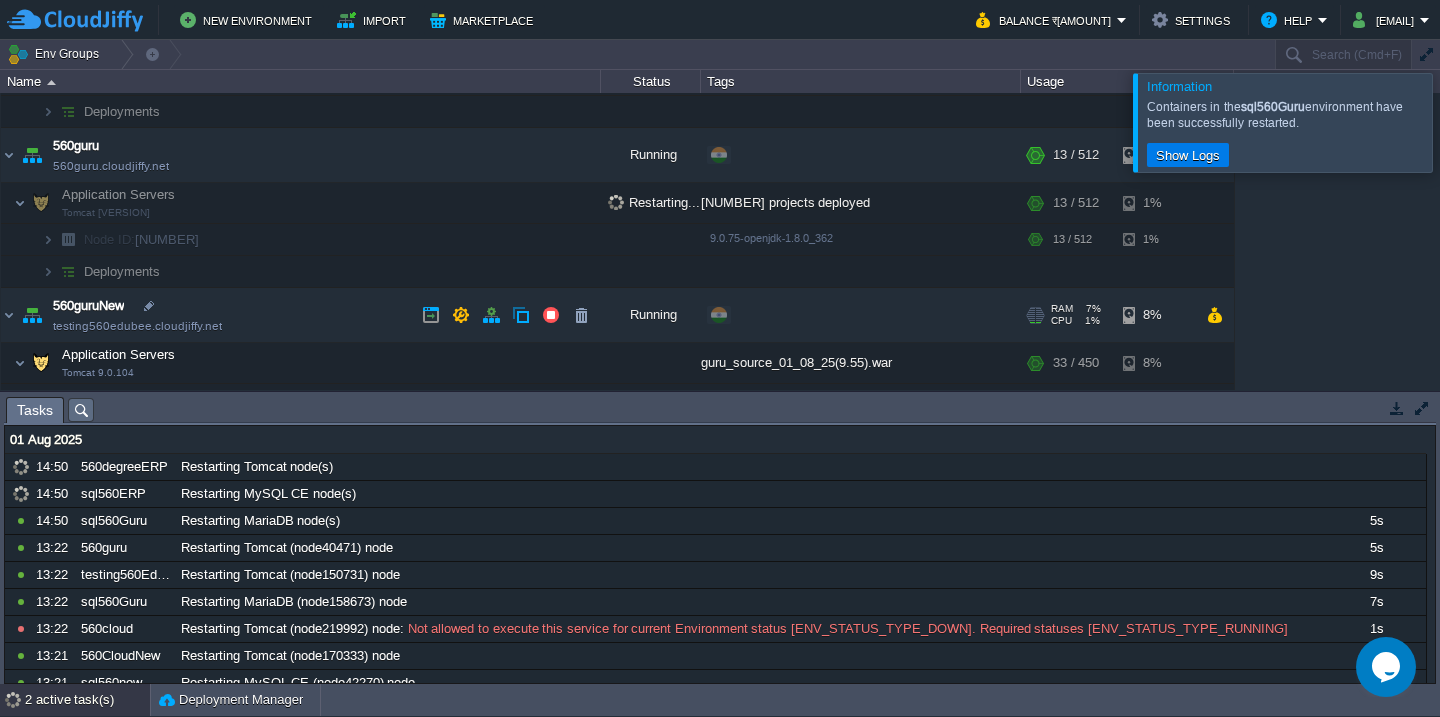 scroll, scrollTop: 294, scrollLeft: 0, axis: vertical 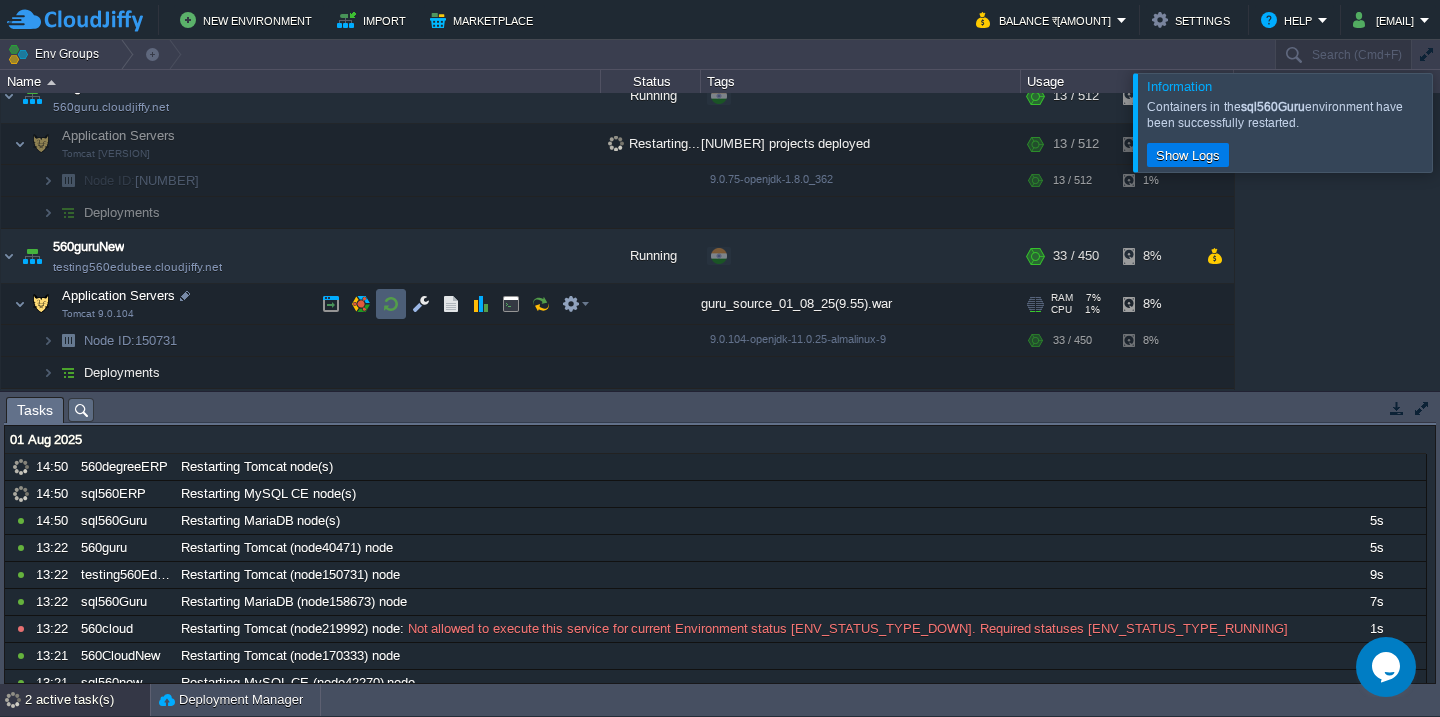 click at bounding box center (391, 304) 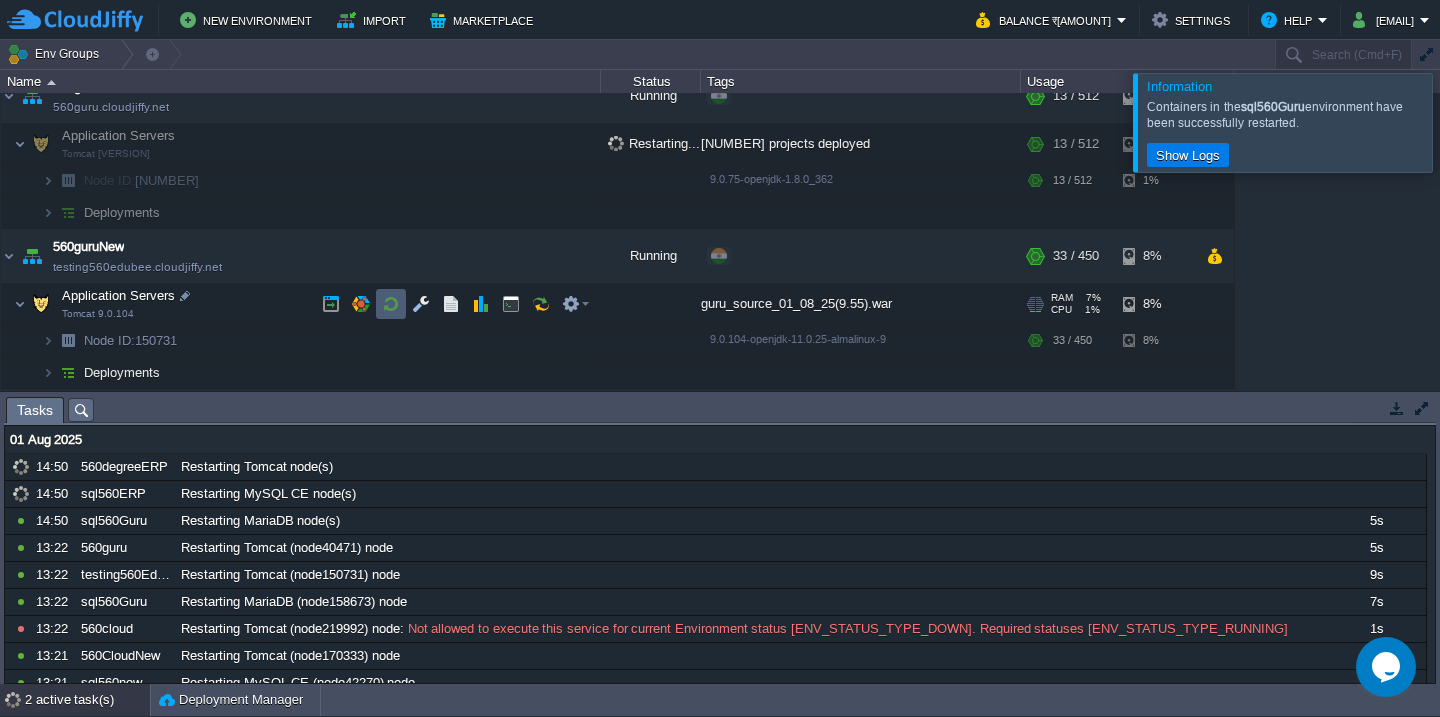 type 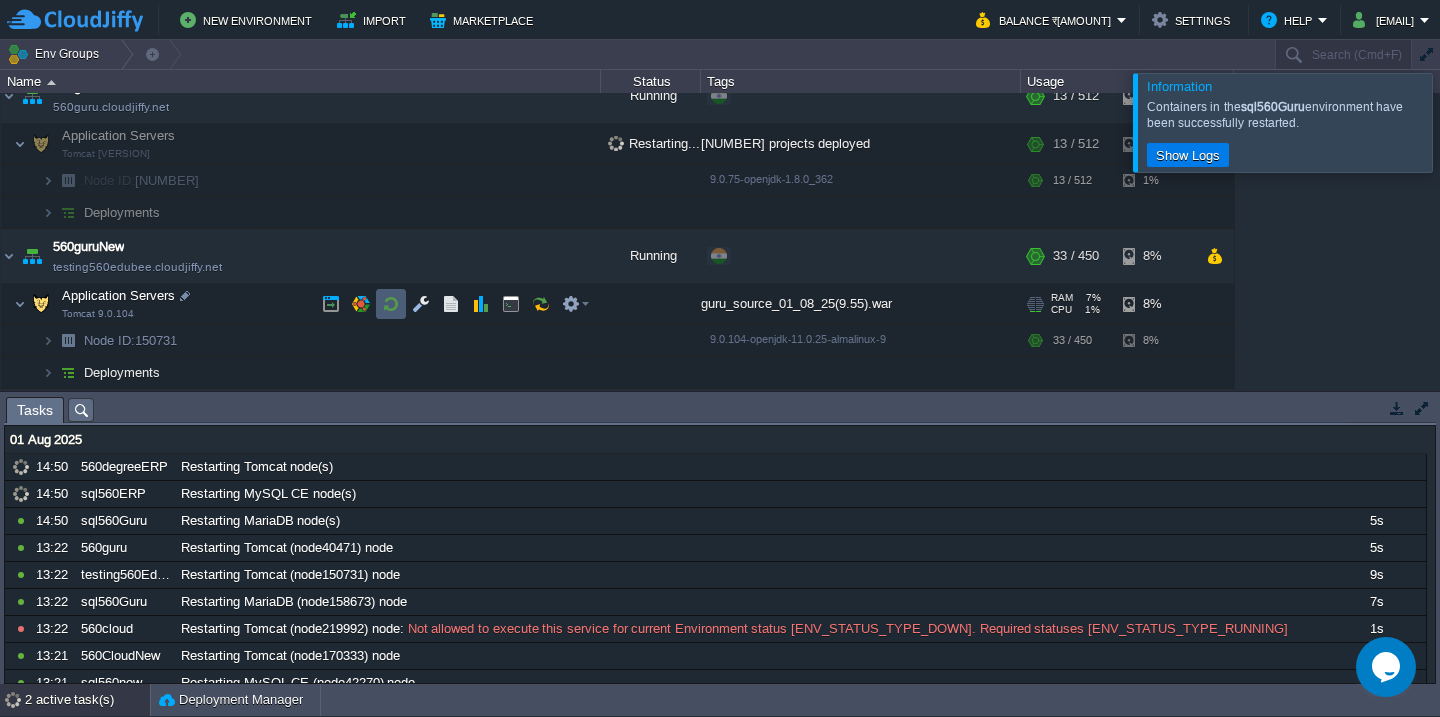 click on "Yes" at bounding box center (-9840, -9914) 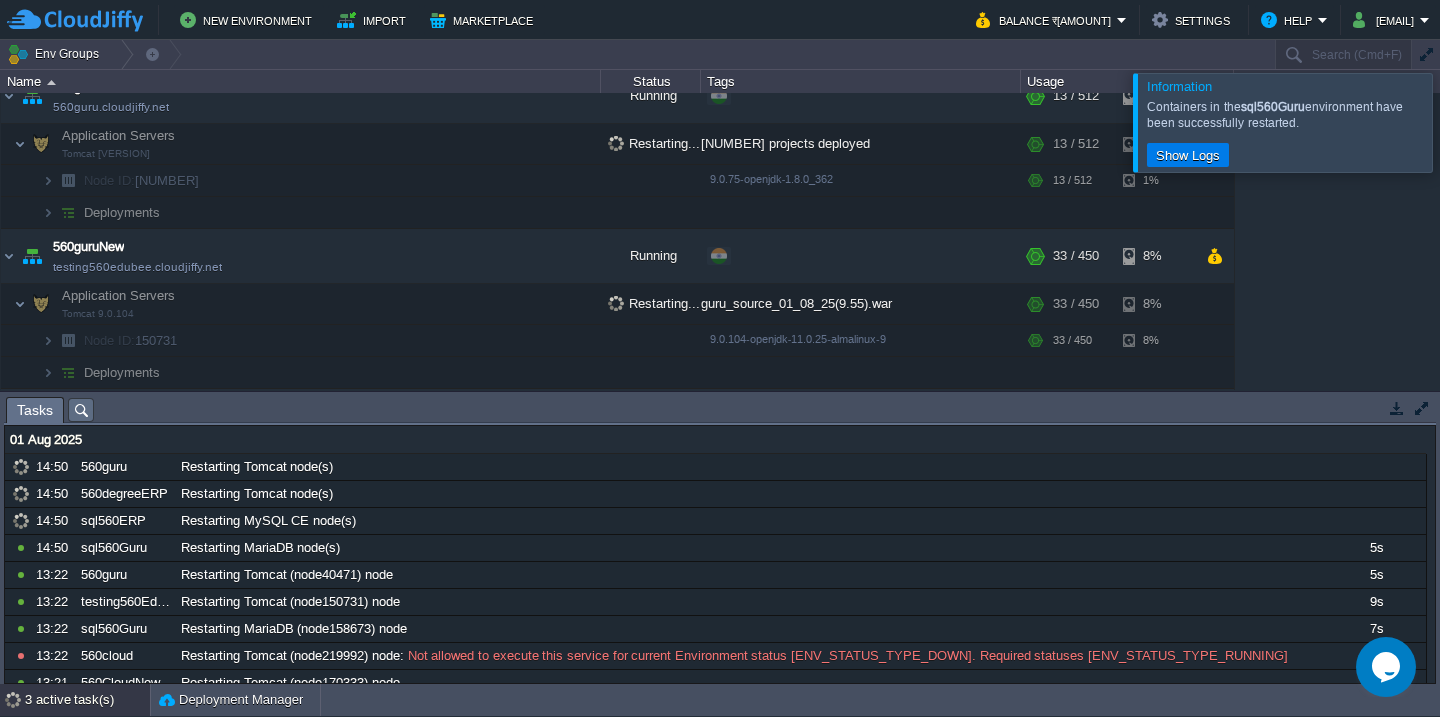 scroll, scrollTop: 698, scrollLeft: 0, axis: vertical 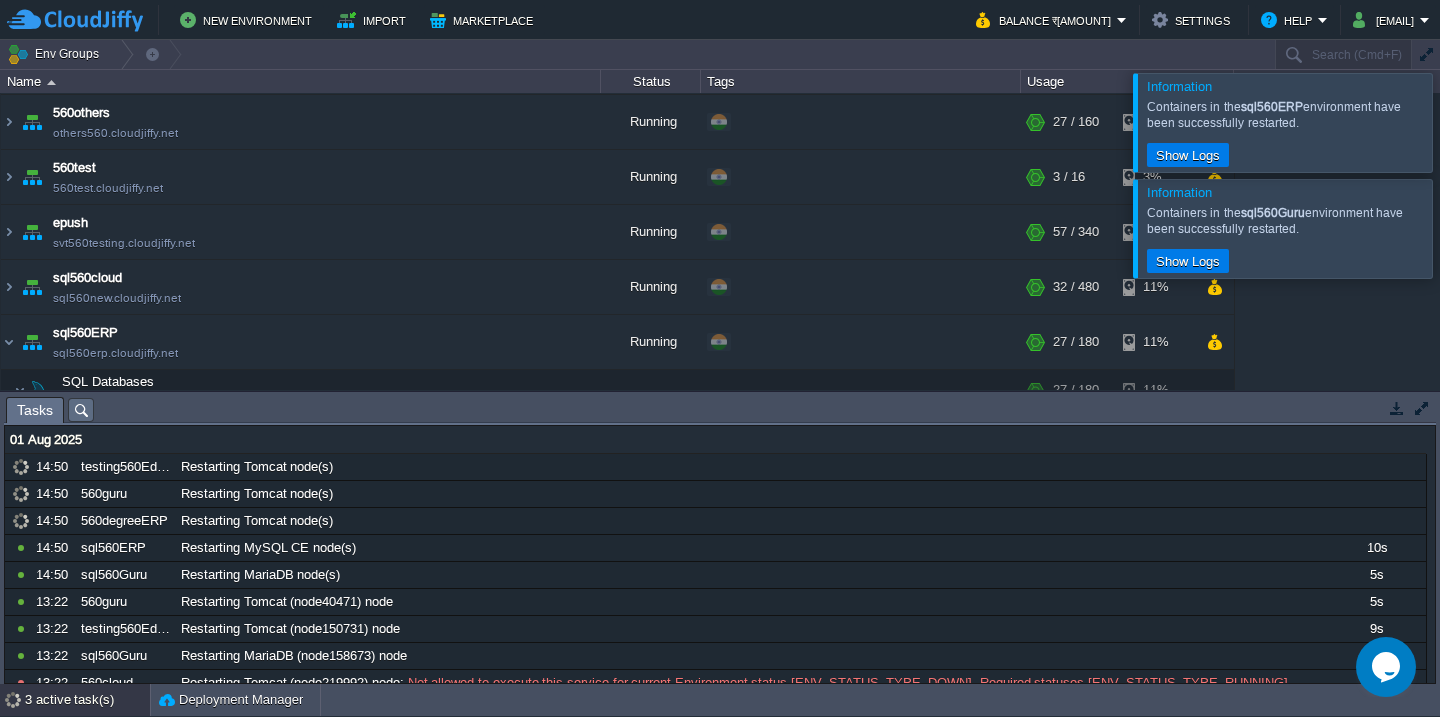 click at bounding box center [1464, 122] 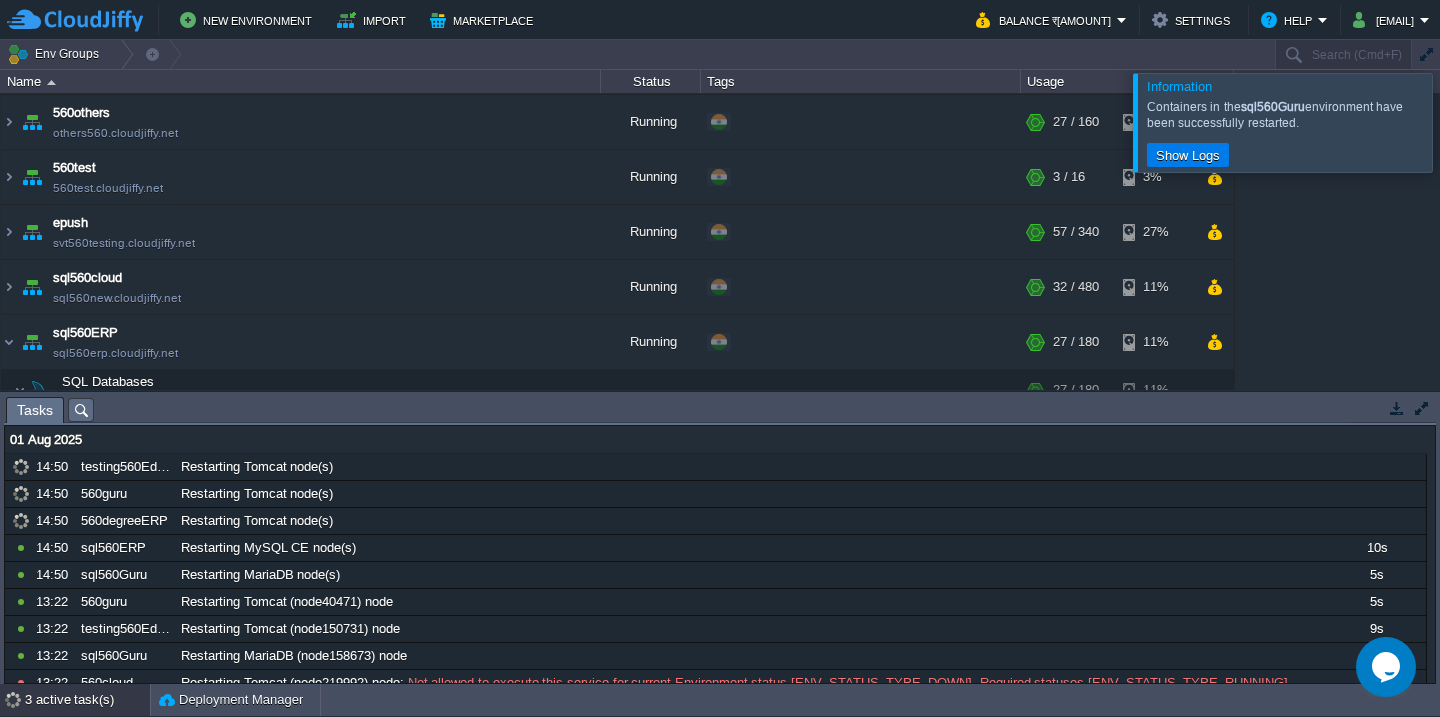 click at bounding box center (1464, 122) 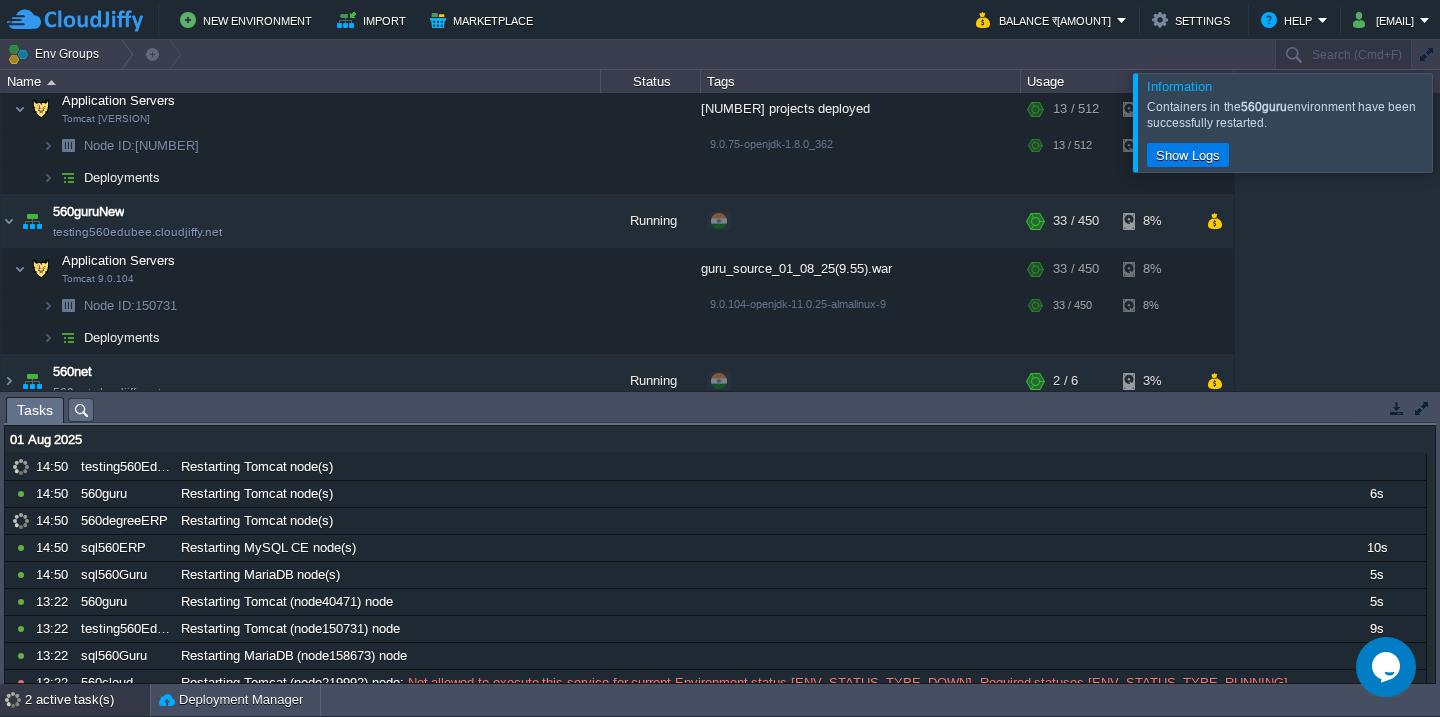 scroll, scrollTop: 169, scrollLeft: 0, axis: vertical 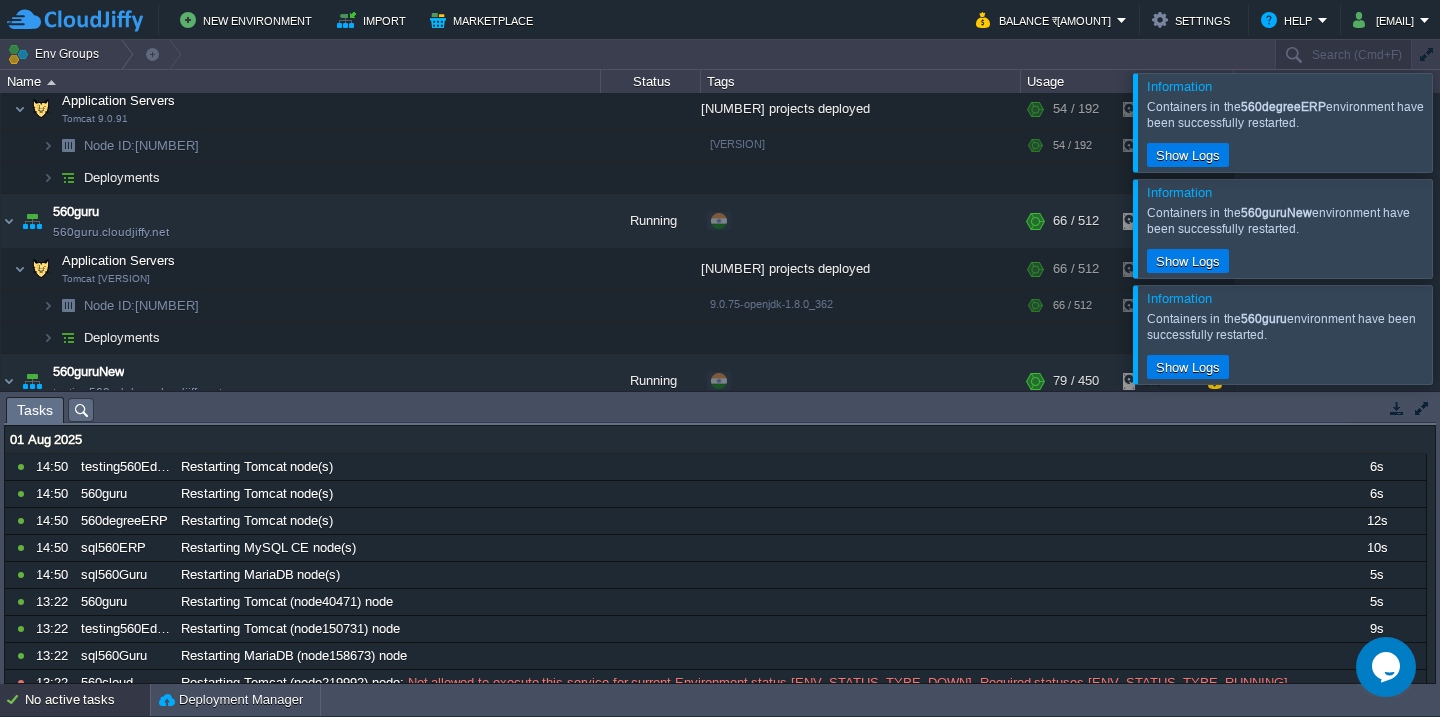 click at bounding box center [1464, 122] 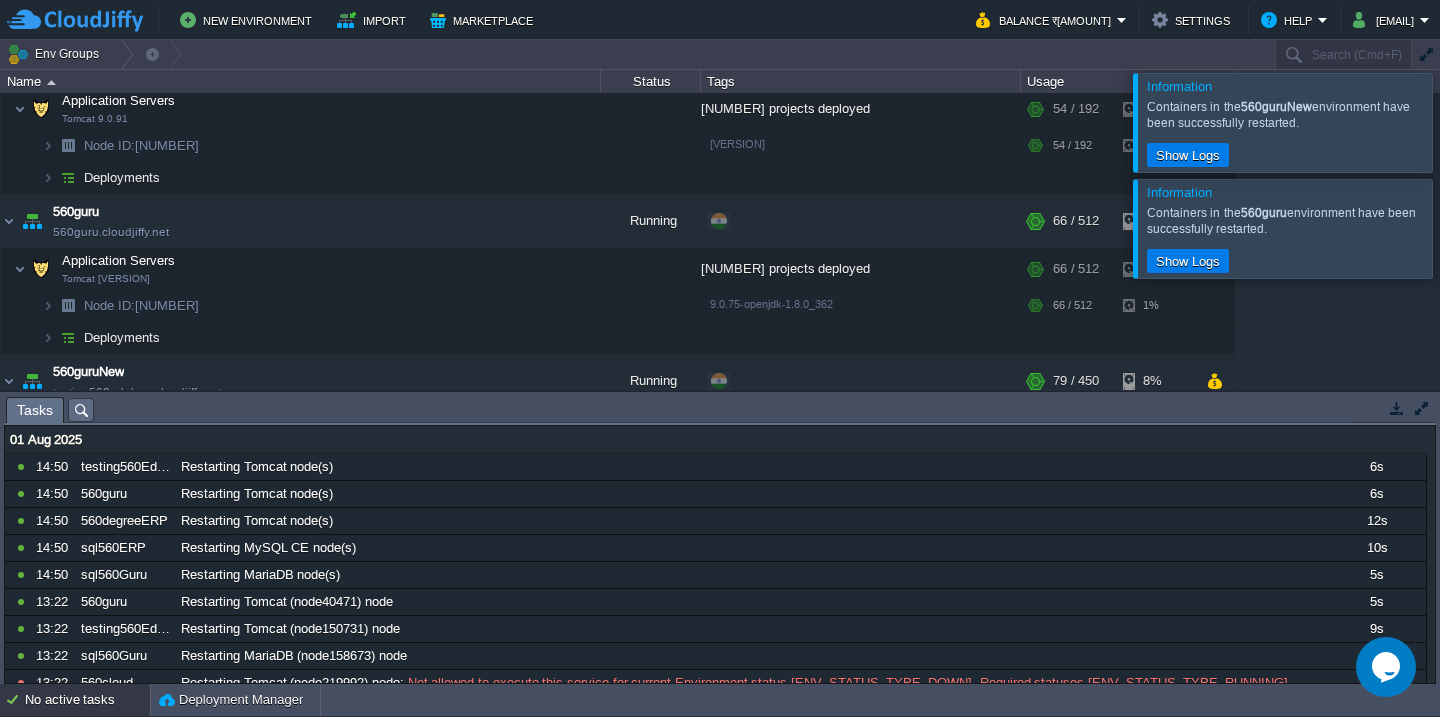 click at bounding box center [1464, 122] 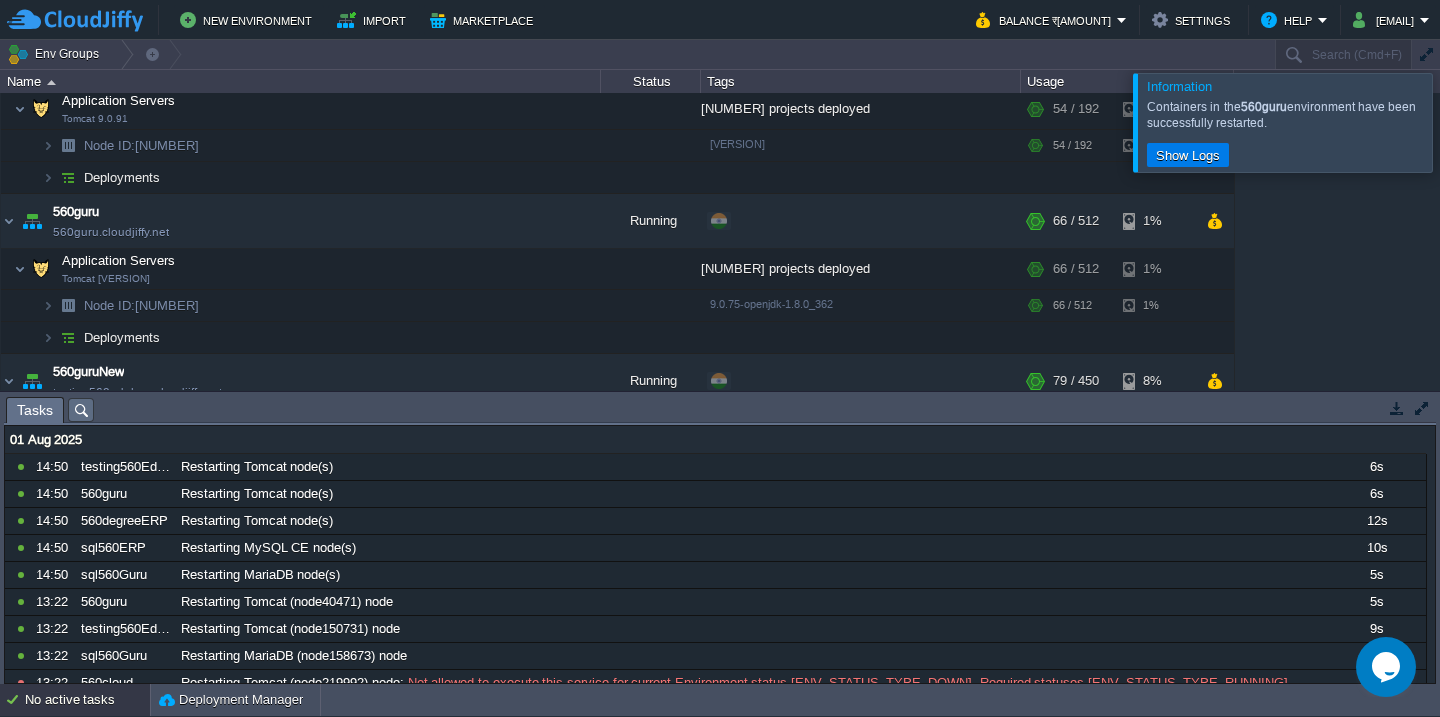 click at bounding box center (1464, 122) 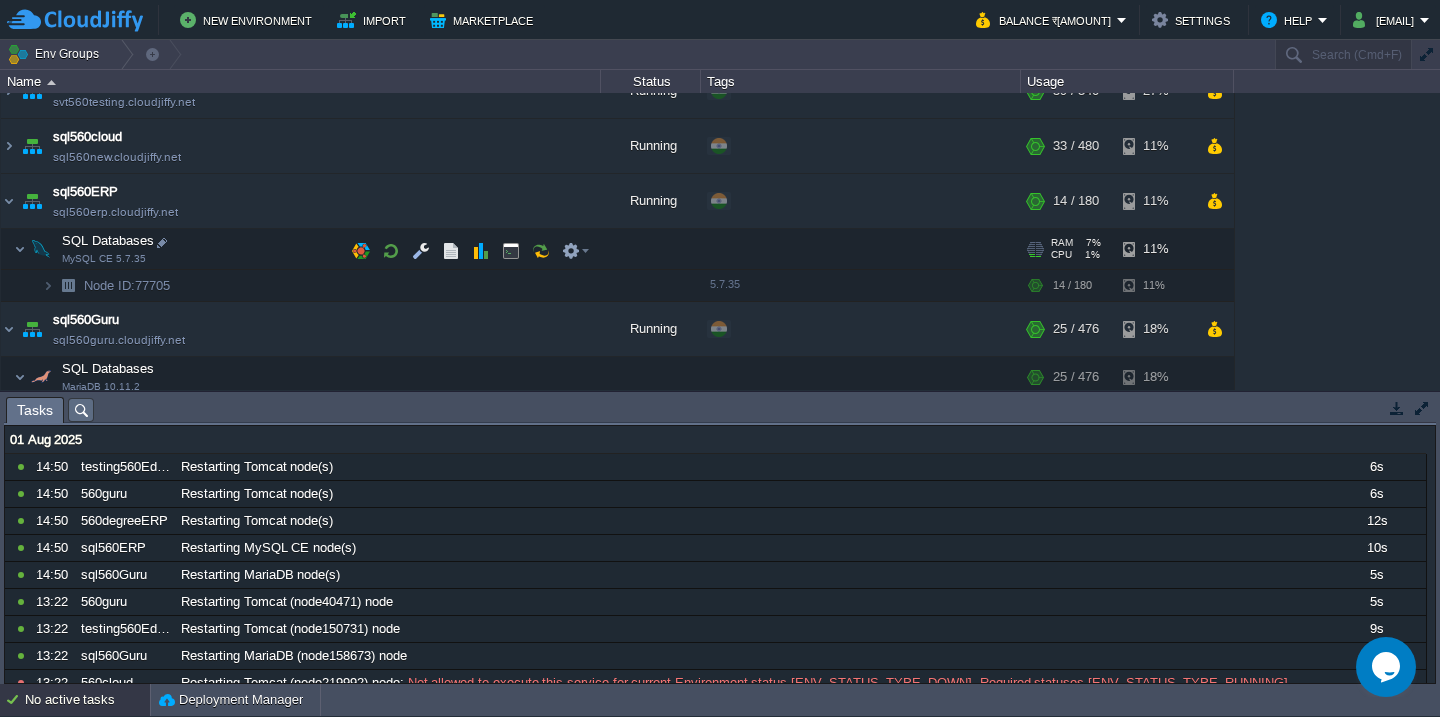 scroll, scrollTop: 836, scrollLeft: 0, axis: vertical 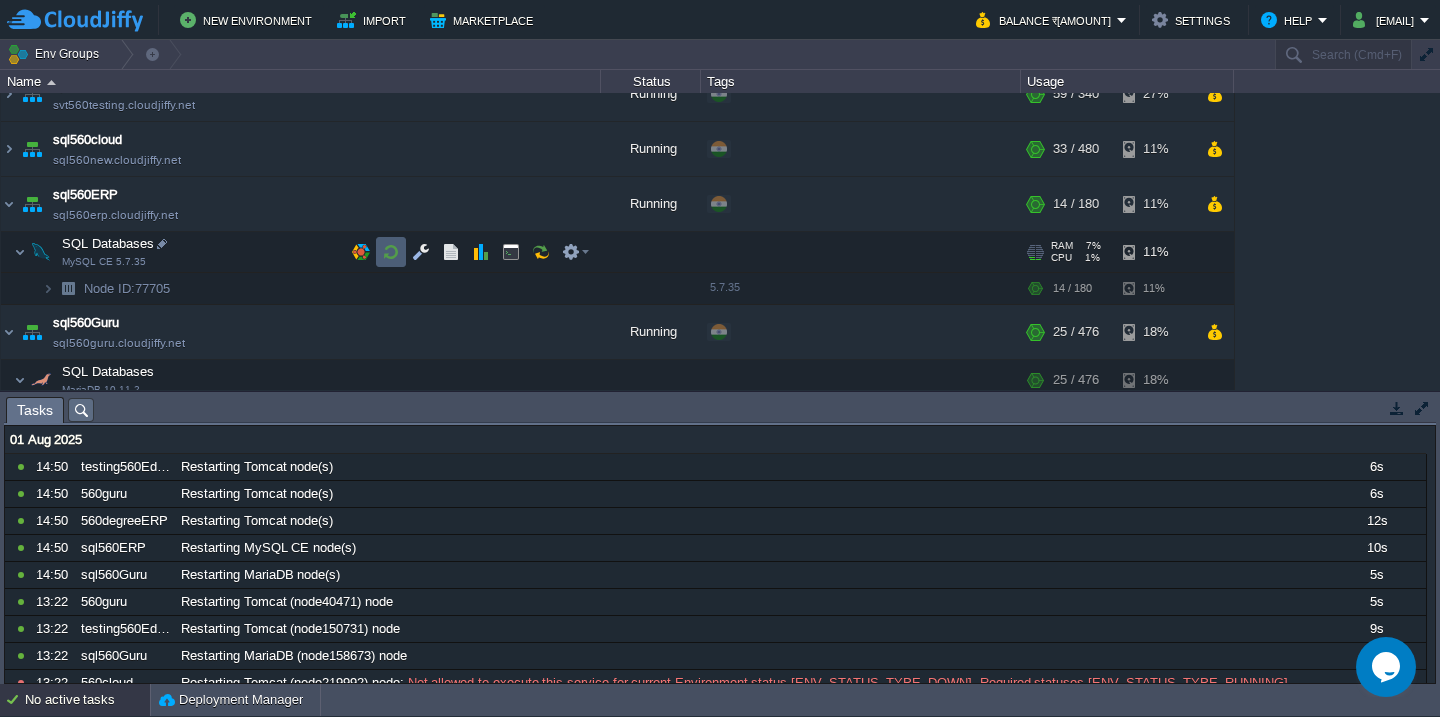 click at bounding box center (391, 252) 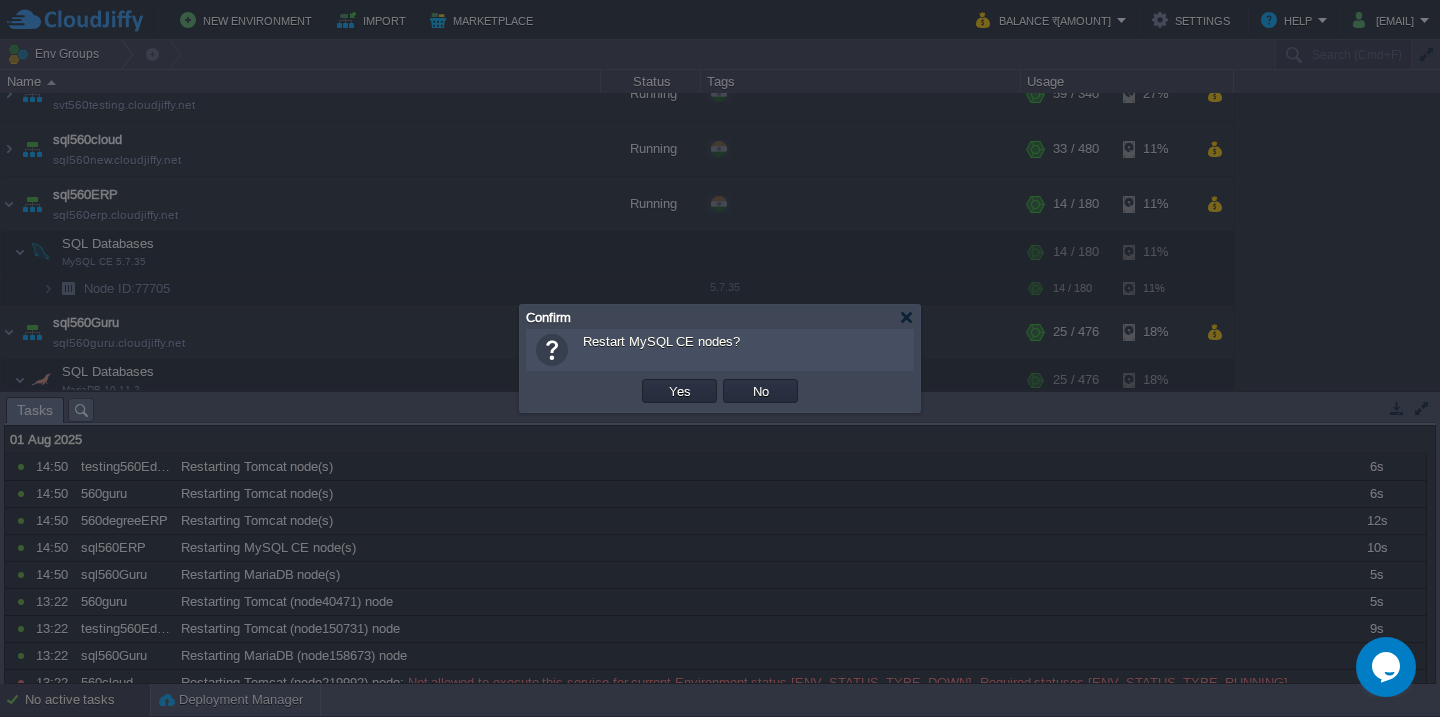 type 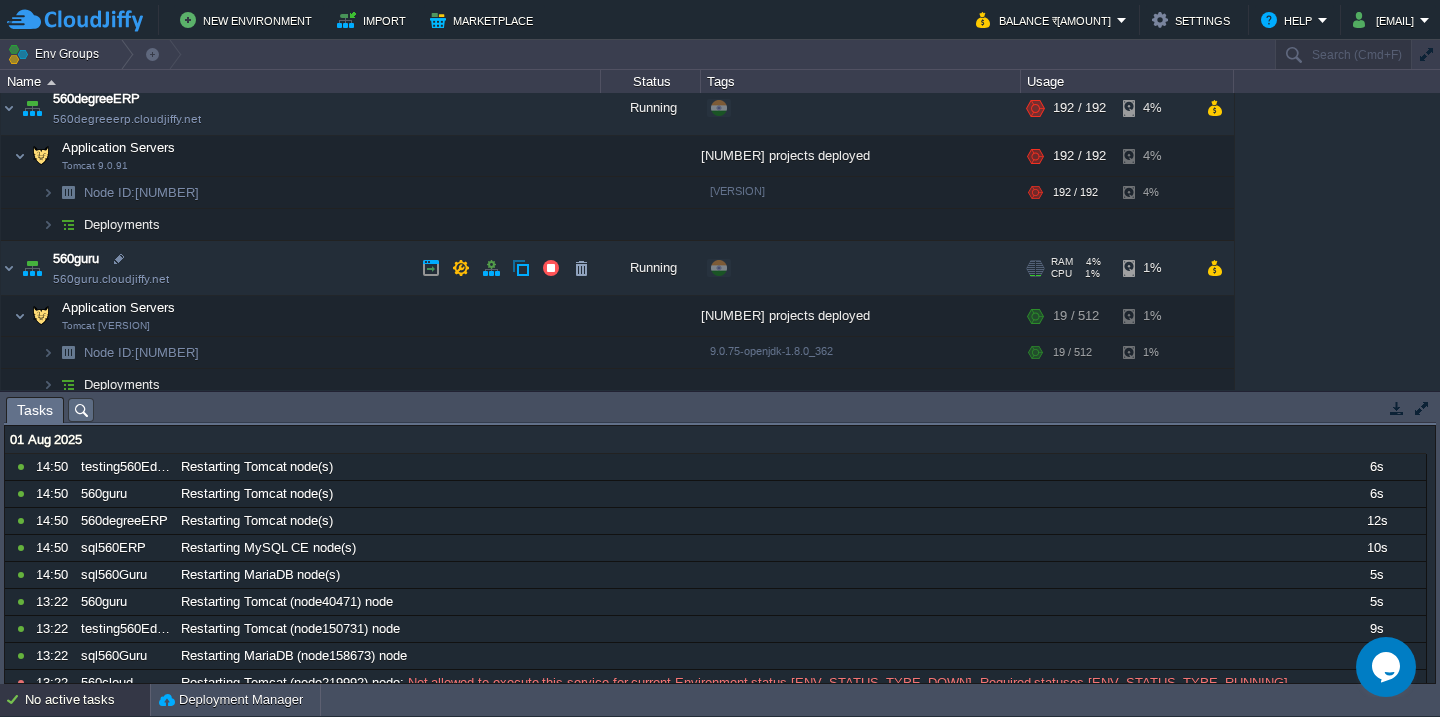 scroll, scrollTop: 0, scrollLeft: 0, axis: both 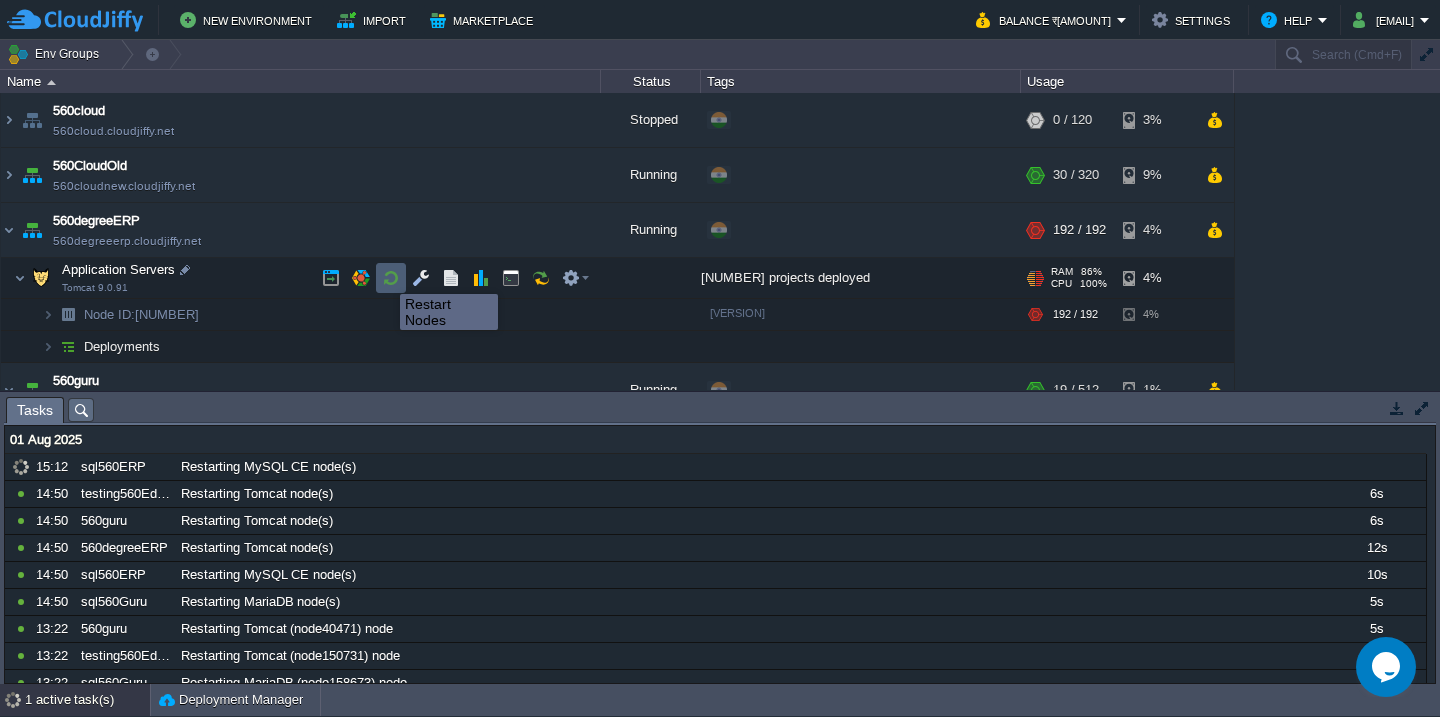 click at bounding box center (391, 278) 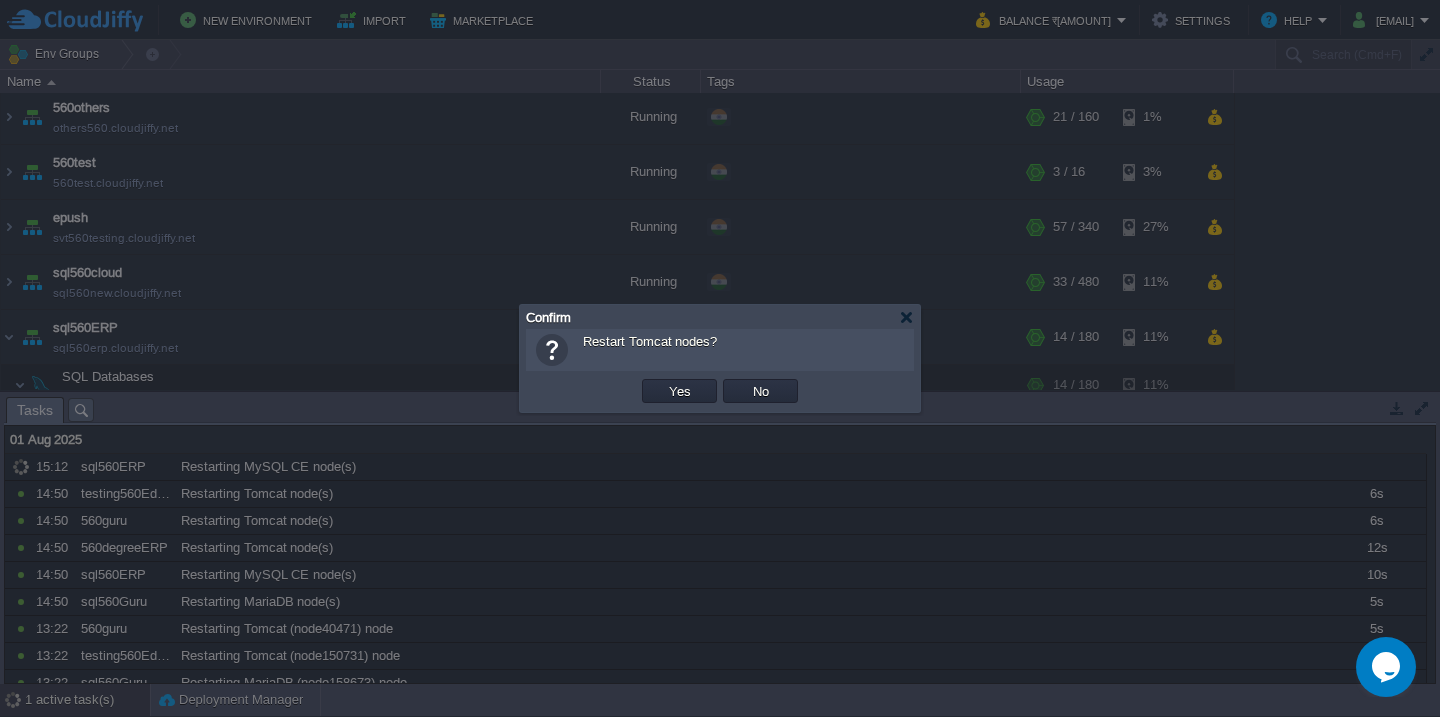 type 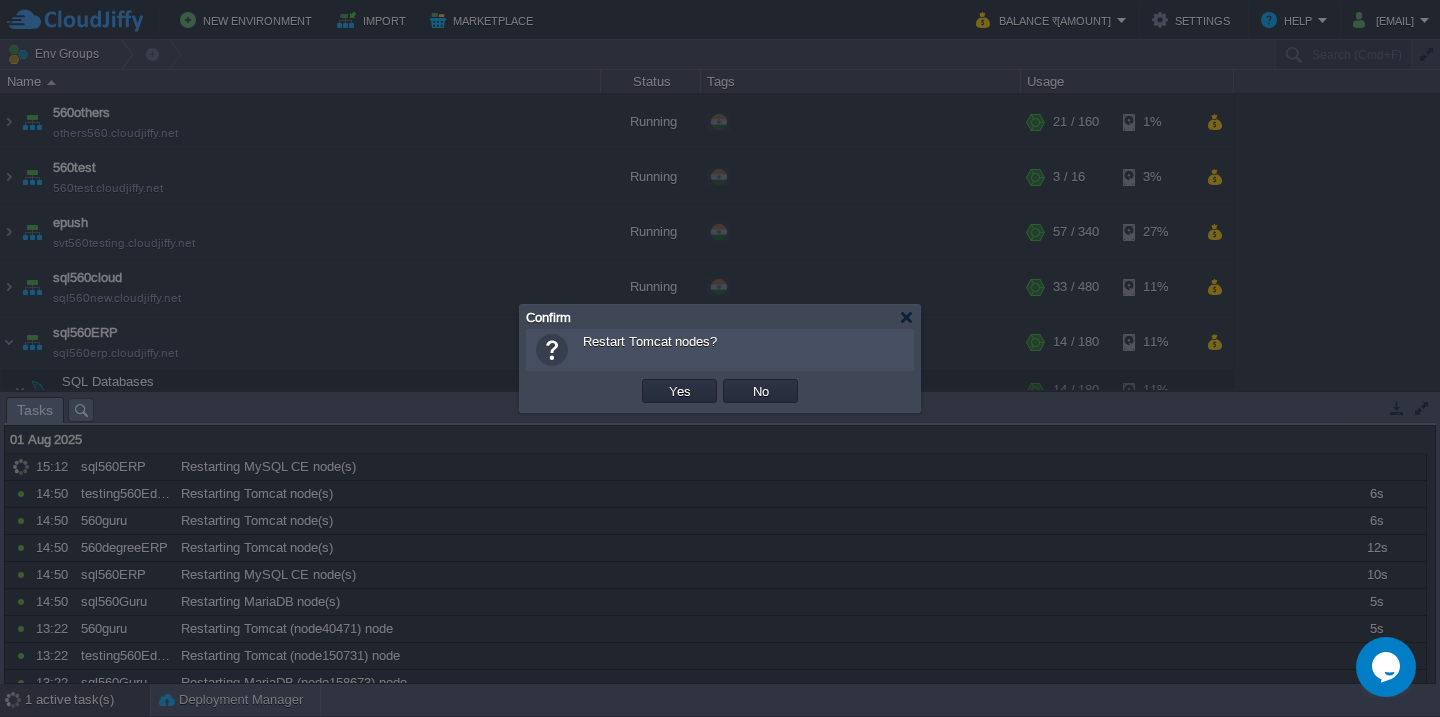 click on "Yes" at bounding box center [680, 391] 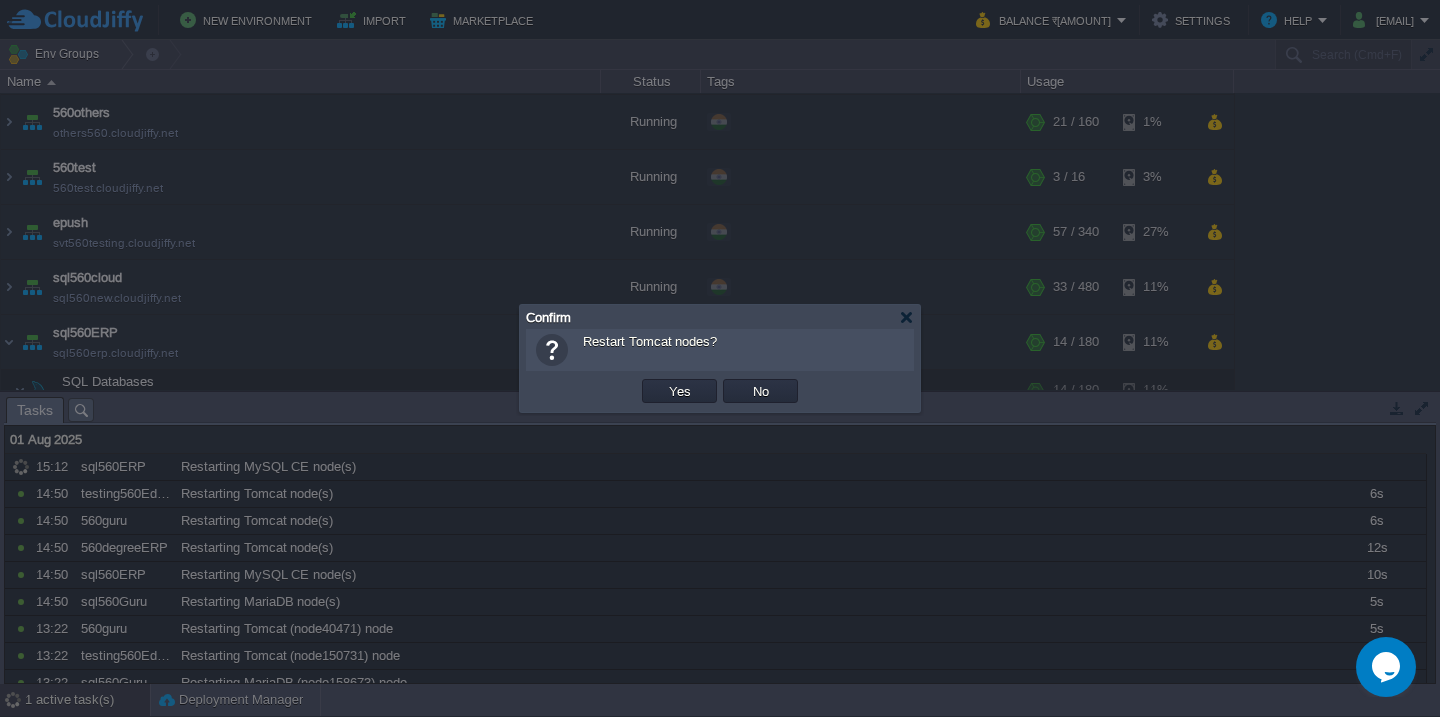 scroll, scrollTop: 169, scrollLeft: 0, axis: vertical 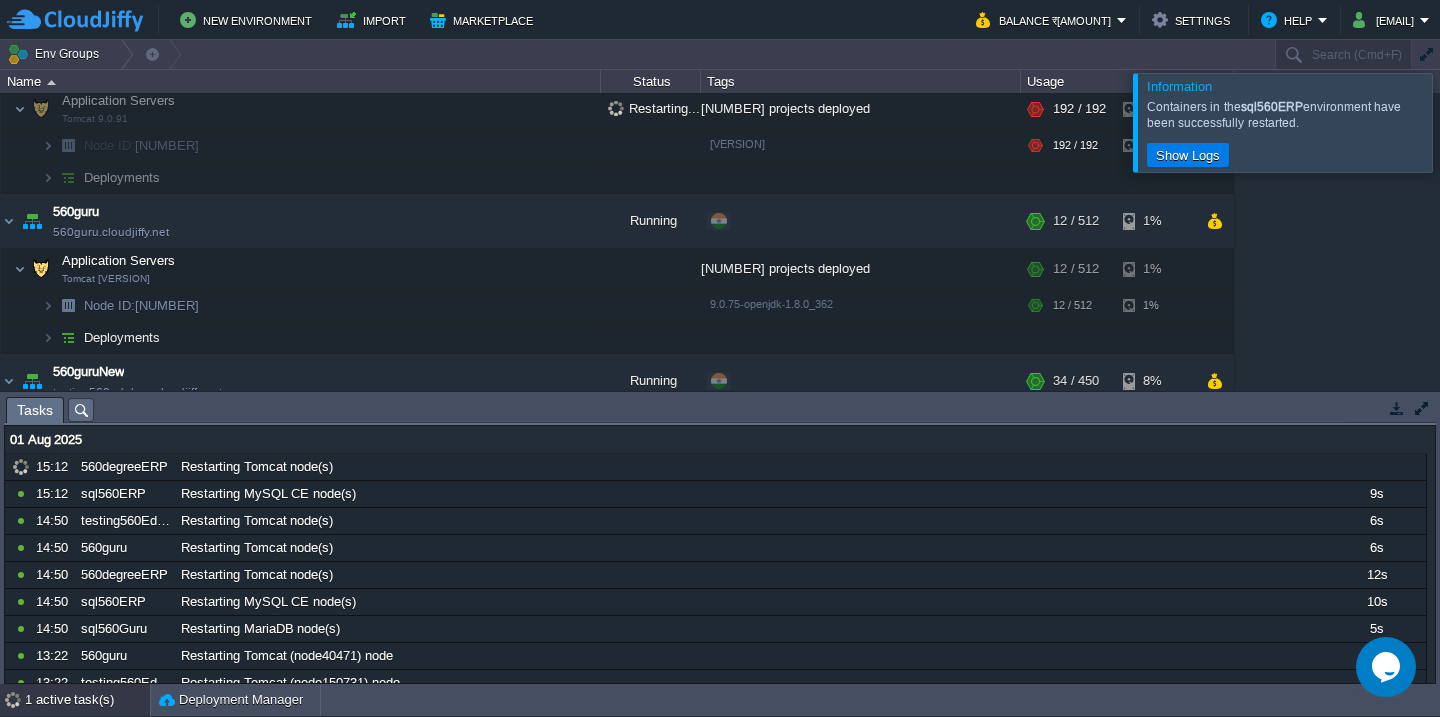 click at bounding box center [1464, 122] 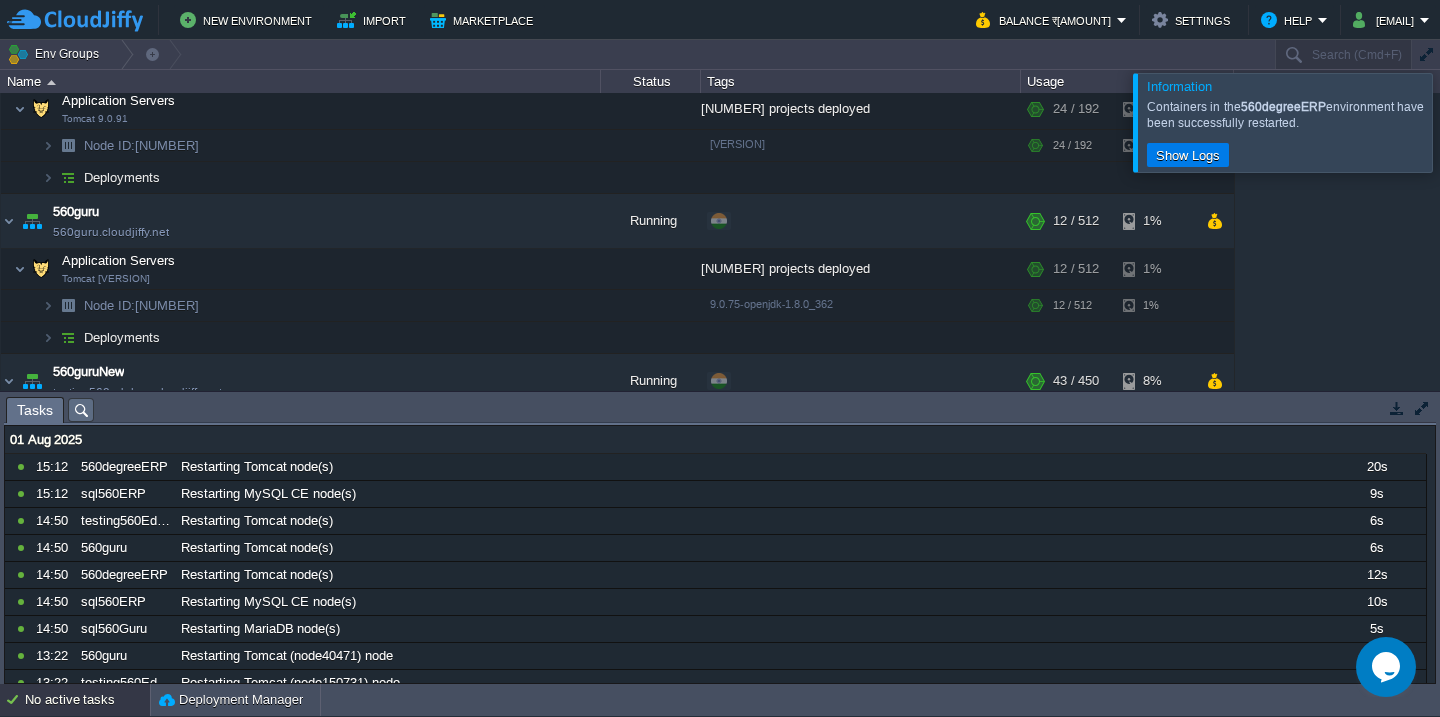 click at bounding box center (1464, 122) 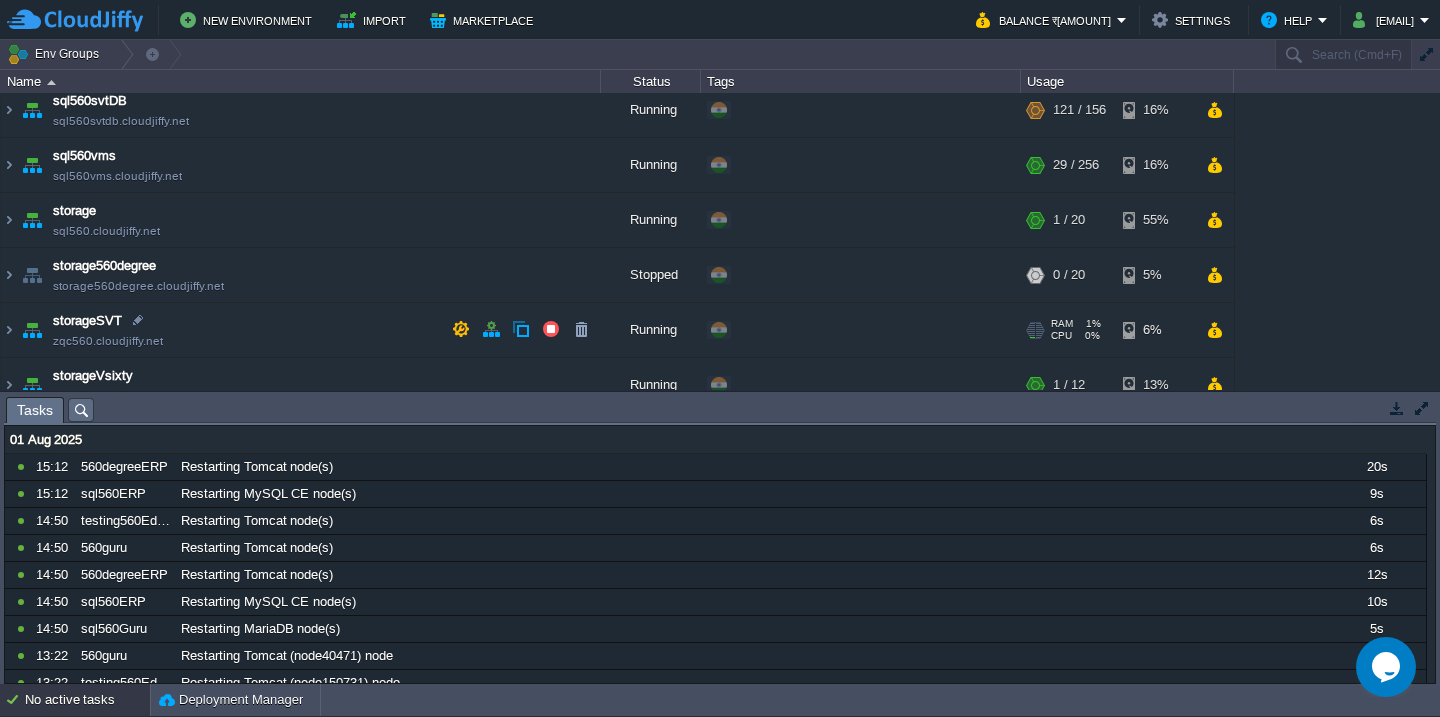 scroll, scrollTop: 1233, scrollLeft: 0, axis: vertical 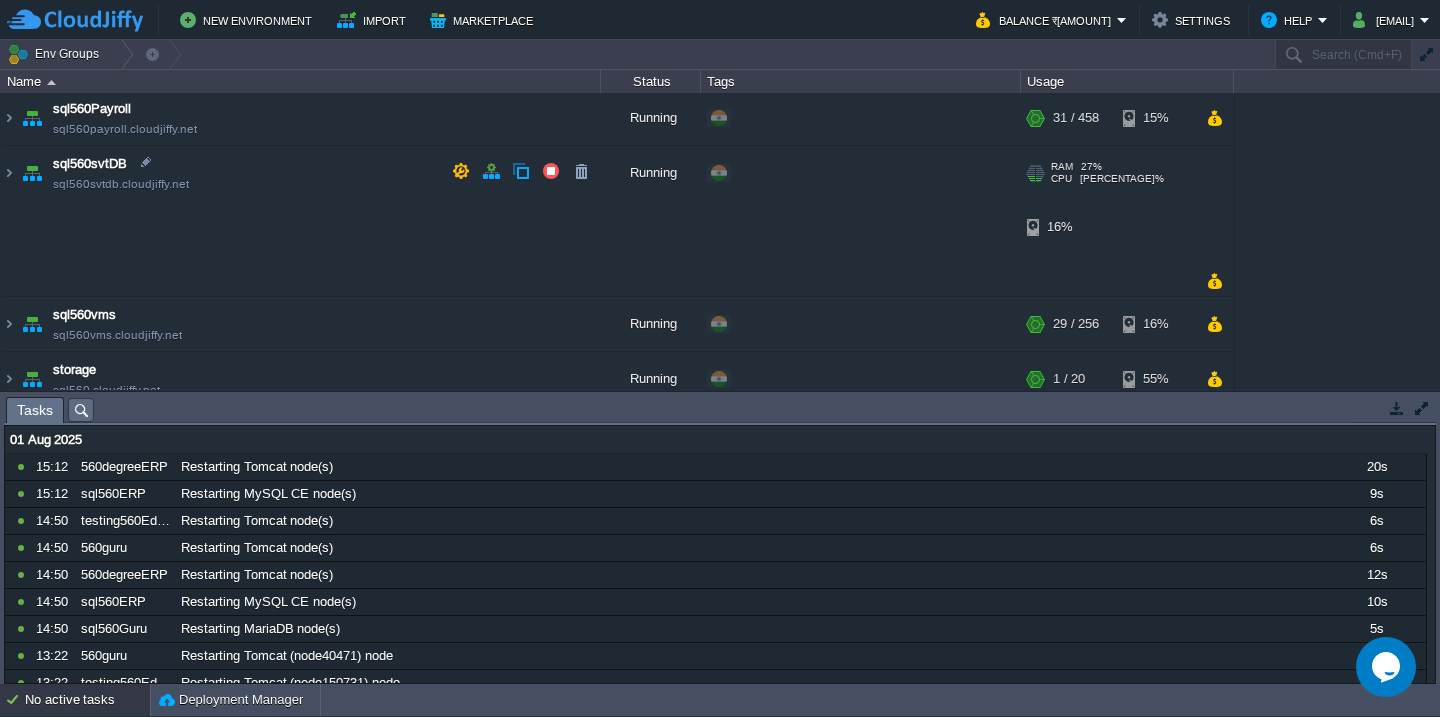 click on "sql560svtDB sql560svtdb.cloudjiffy.net" at bounding box center [301, 221] 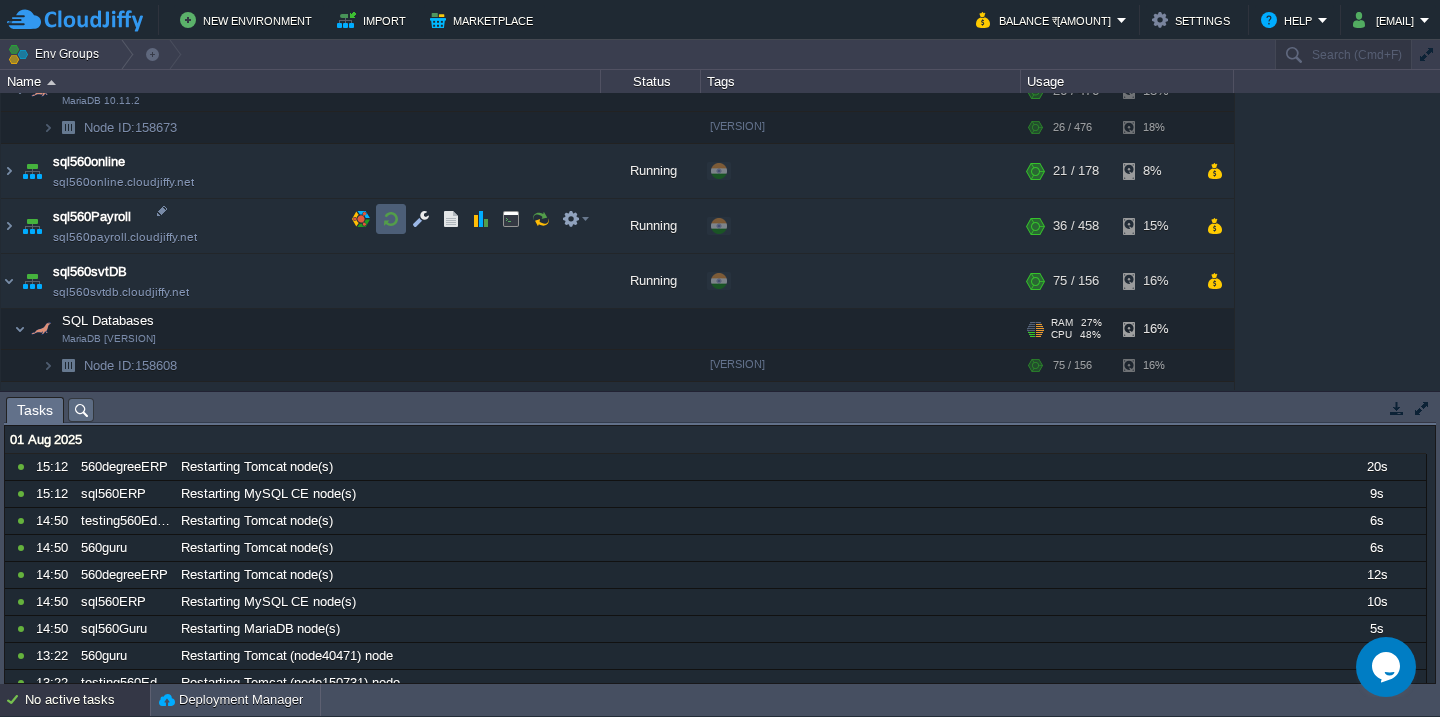 click at bounding box center [391, 219] 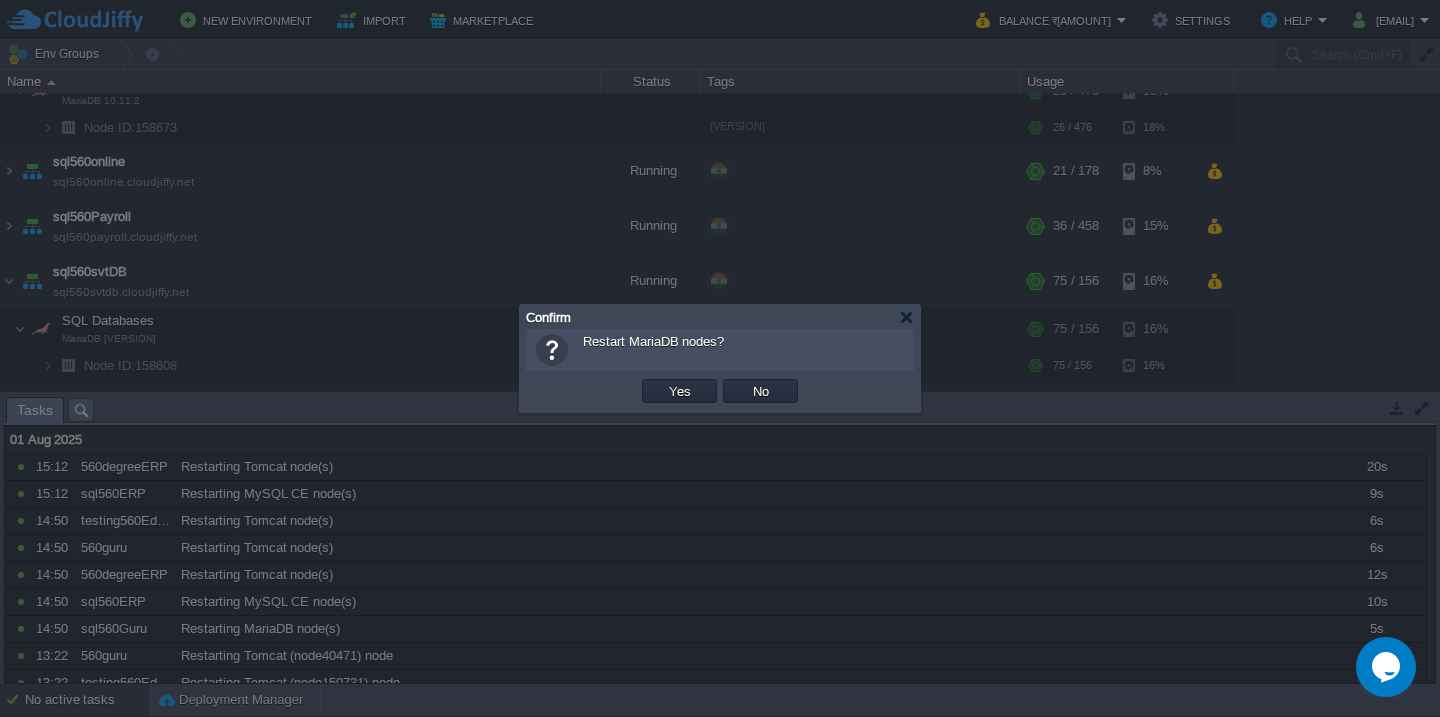 type 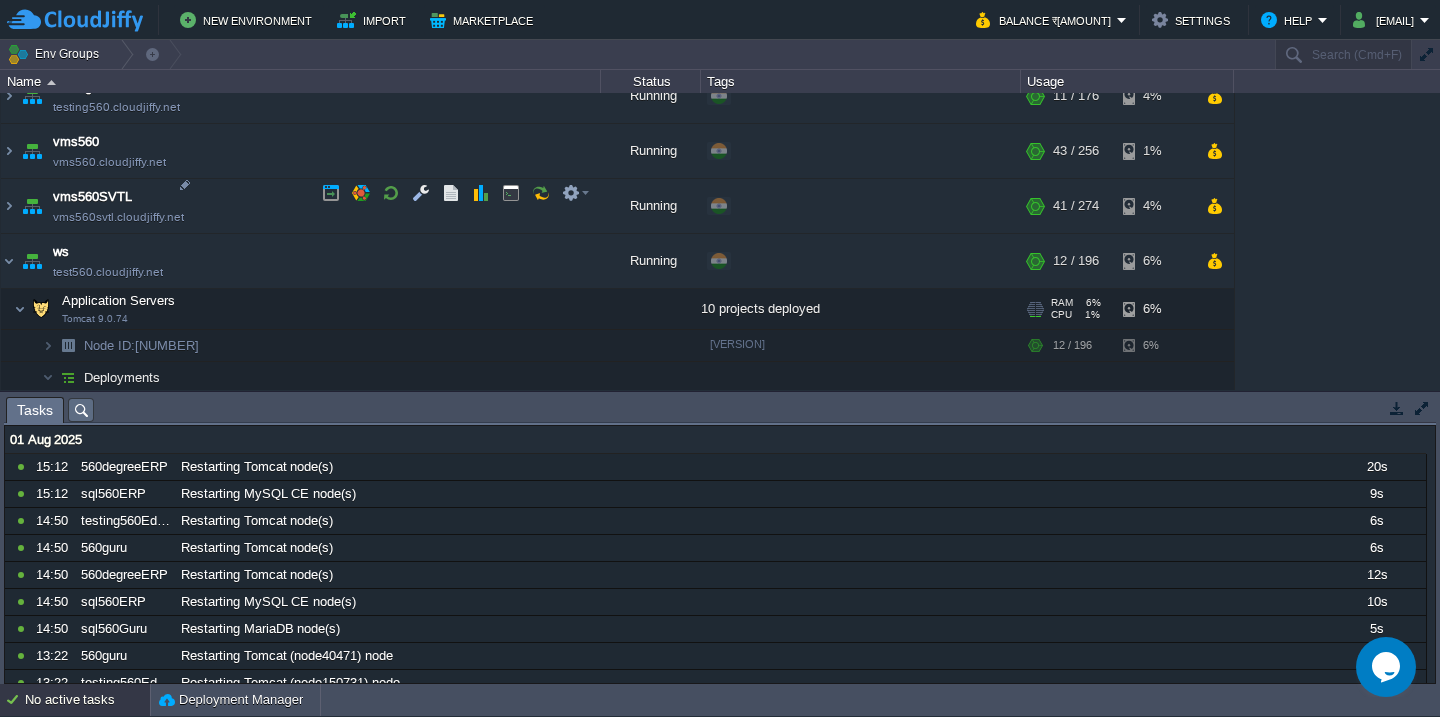 click on "Application Servers Tomcat 9.0.74" at bounding box center [301, 309] 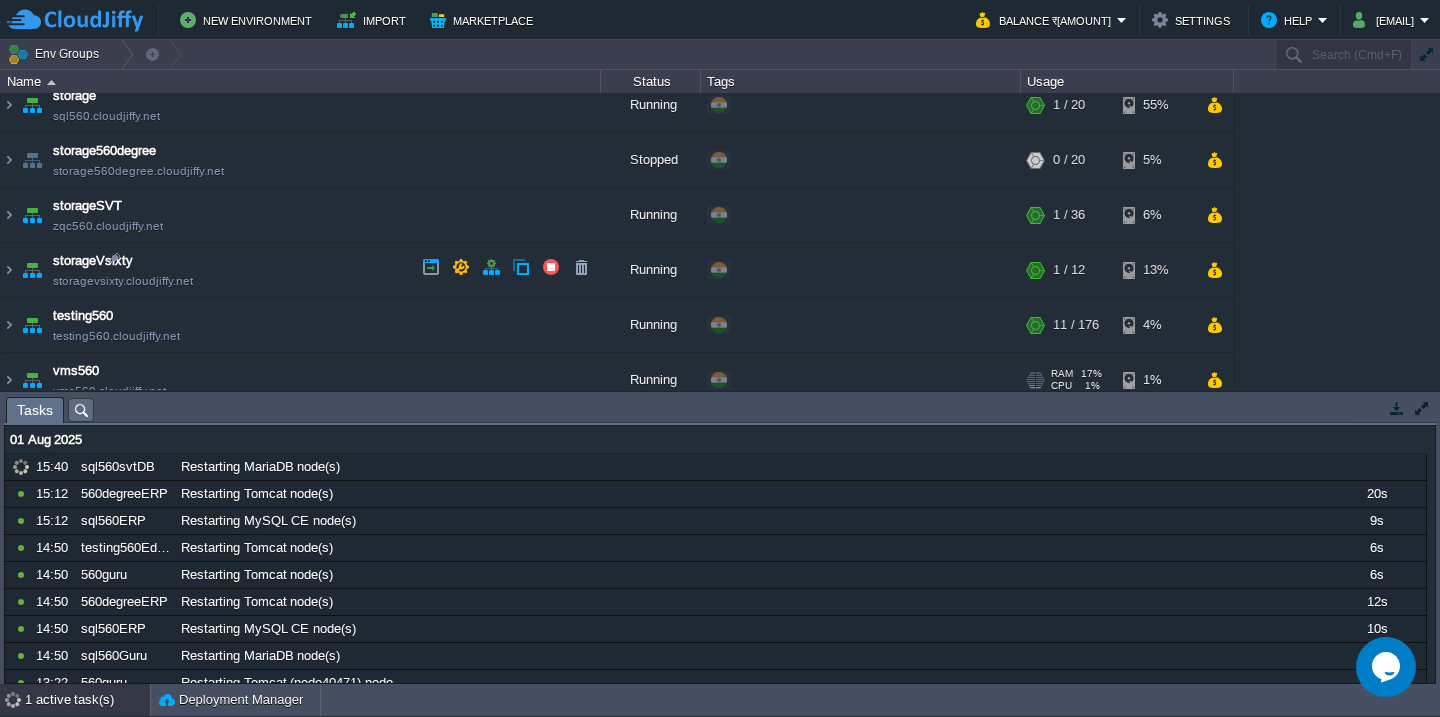 scroll, scrollTop: 1645, scrollLeft: 0, axis: vertical 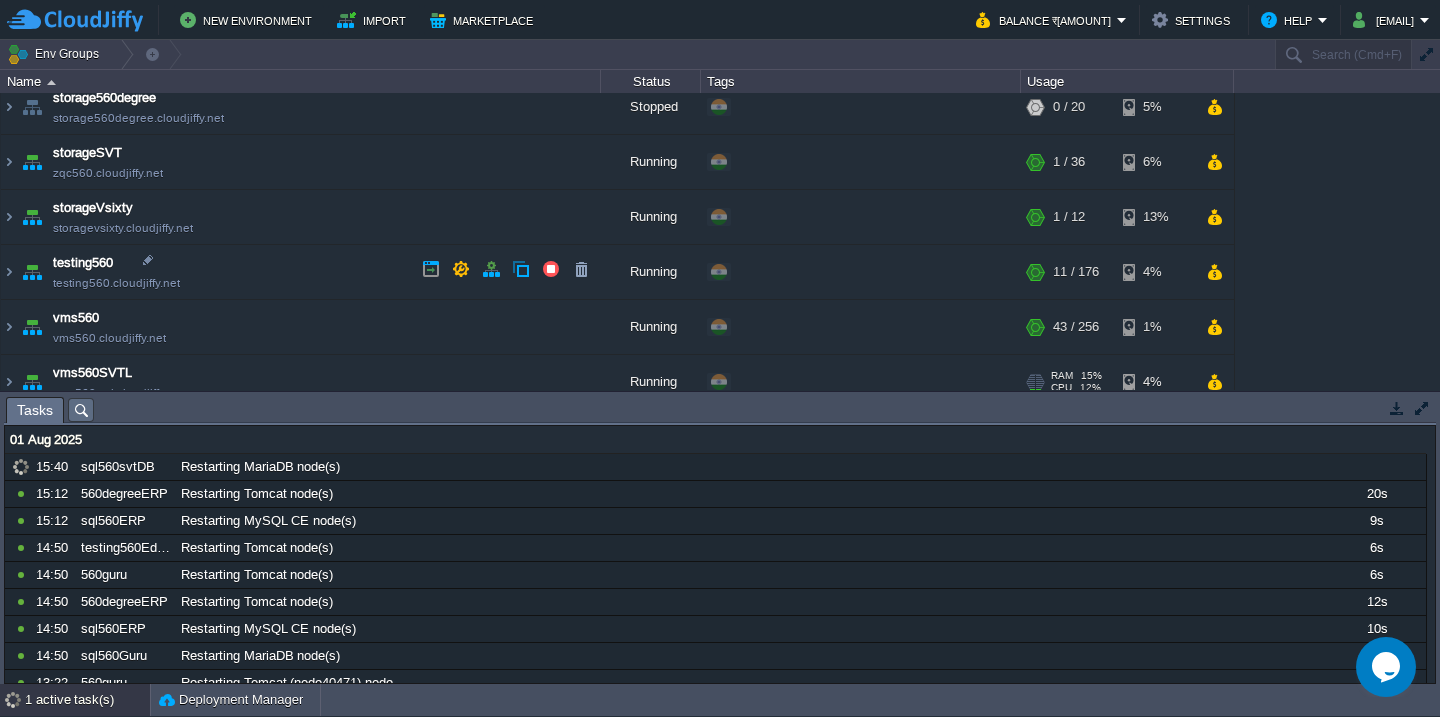 click on "vms560SVTL vms560svtl.cloudjiffy.net" at bounding box center [301, 382] 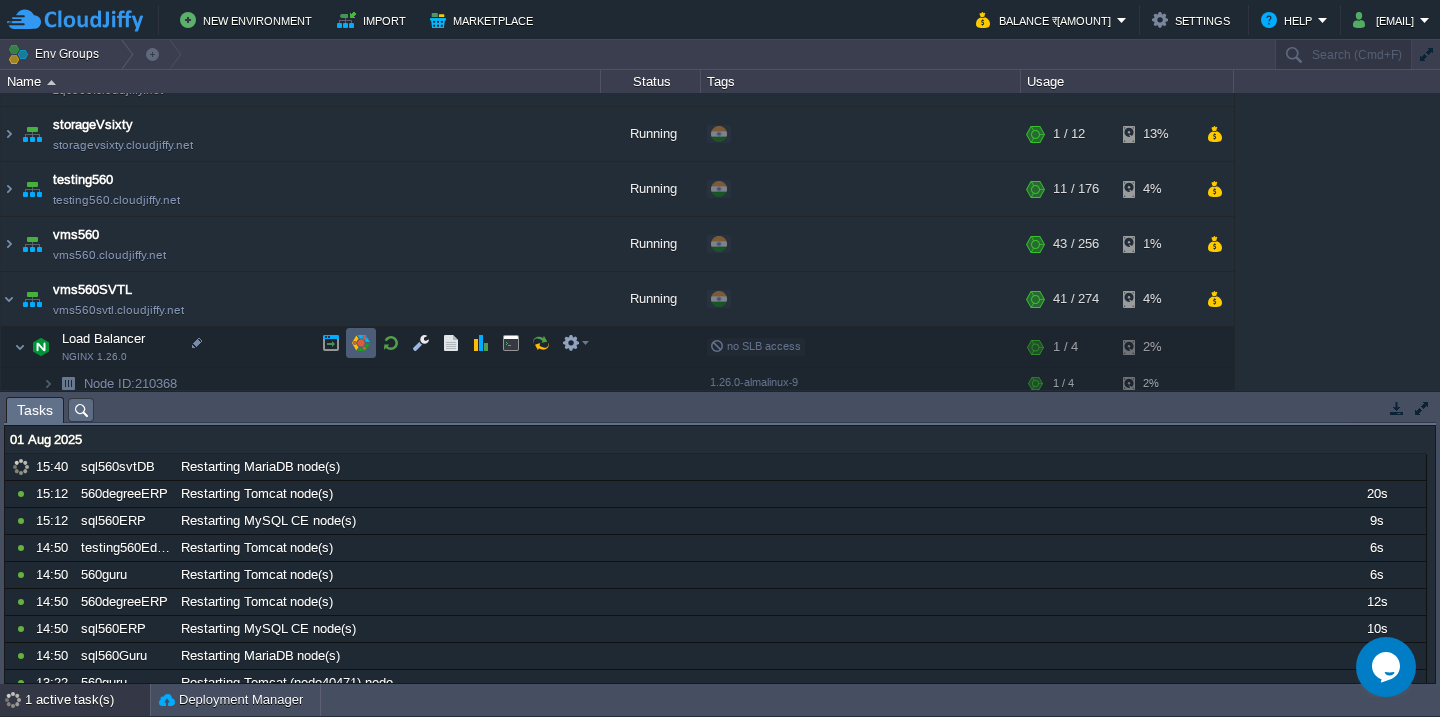 scroll, scrollTop: 1732, scrollLeft: 0, axis: vertical 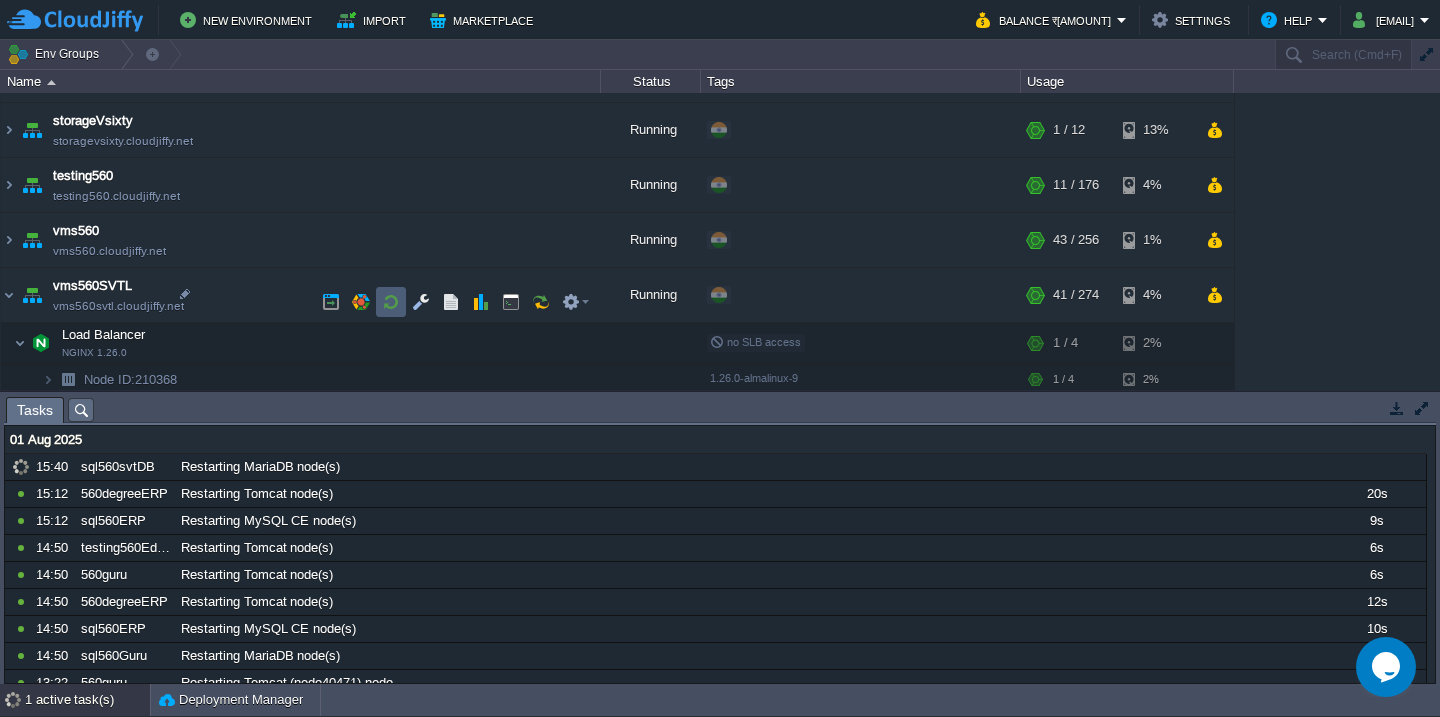 click at bounding box center [391, 302] 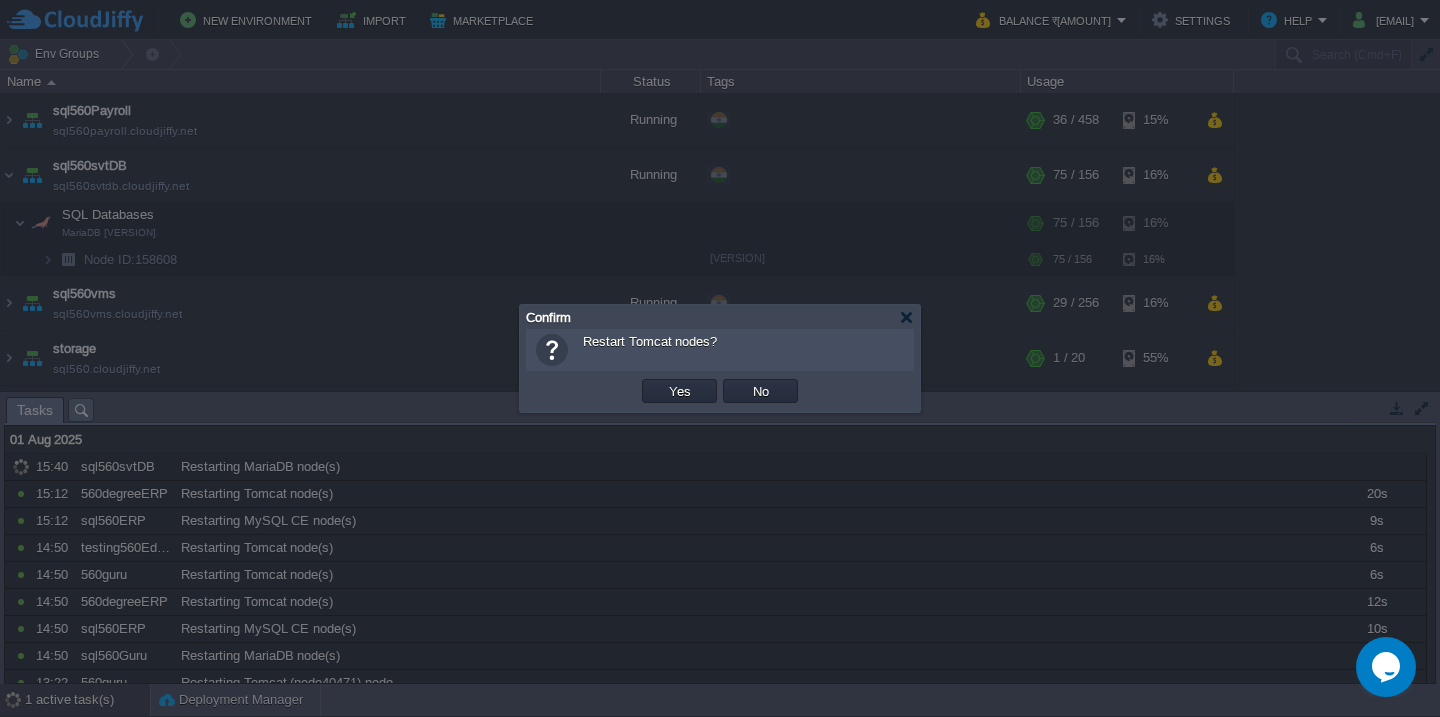 type 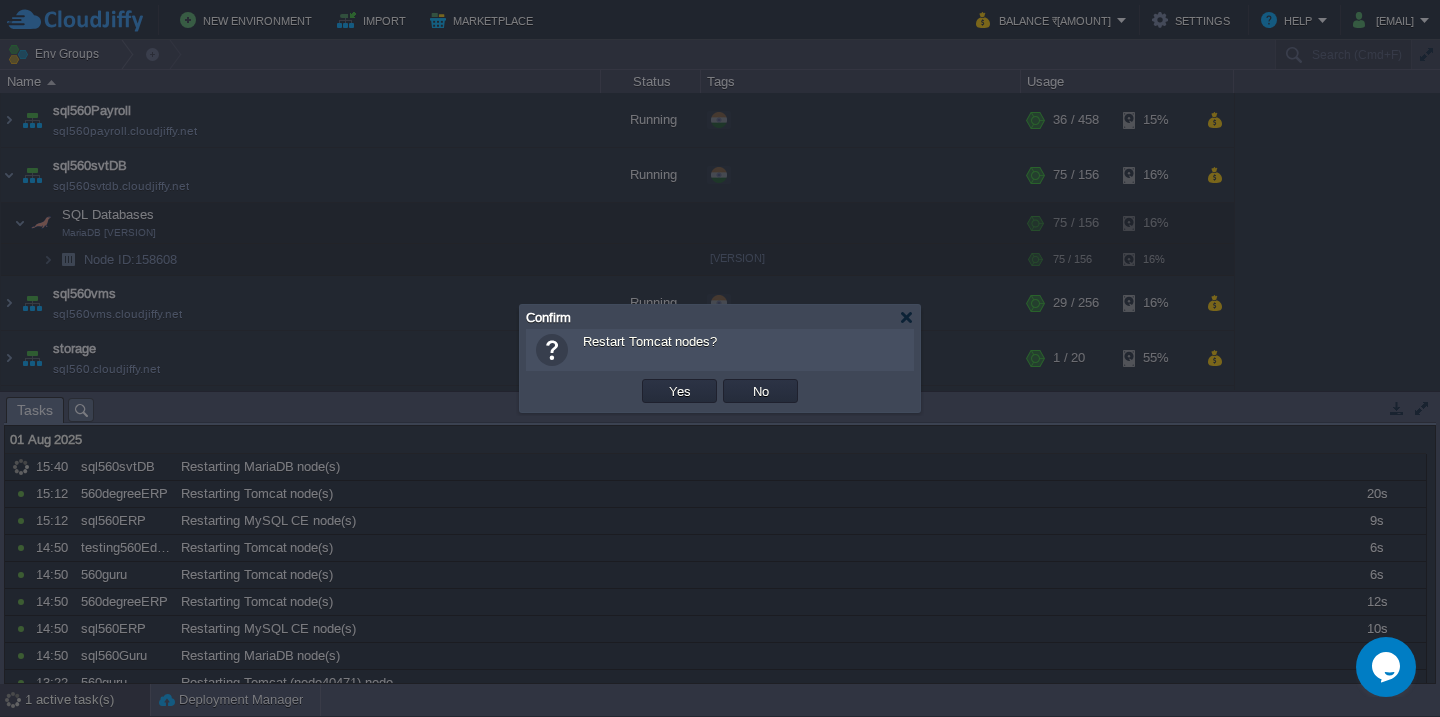 click on "Yes" at bounding box center (680, 391) 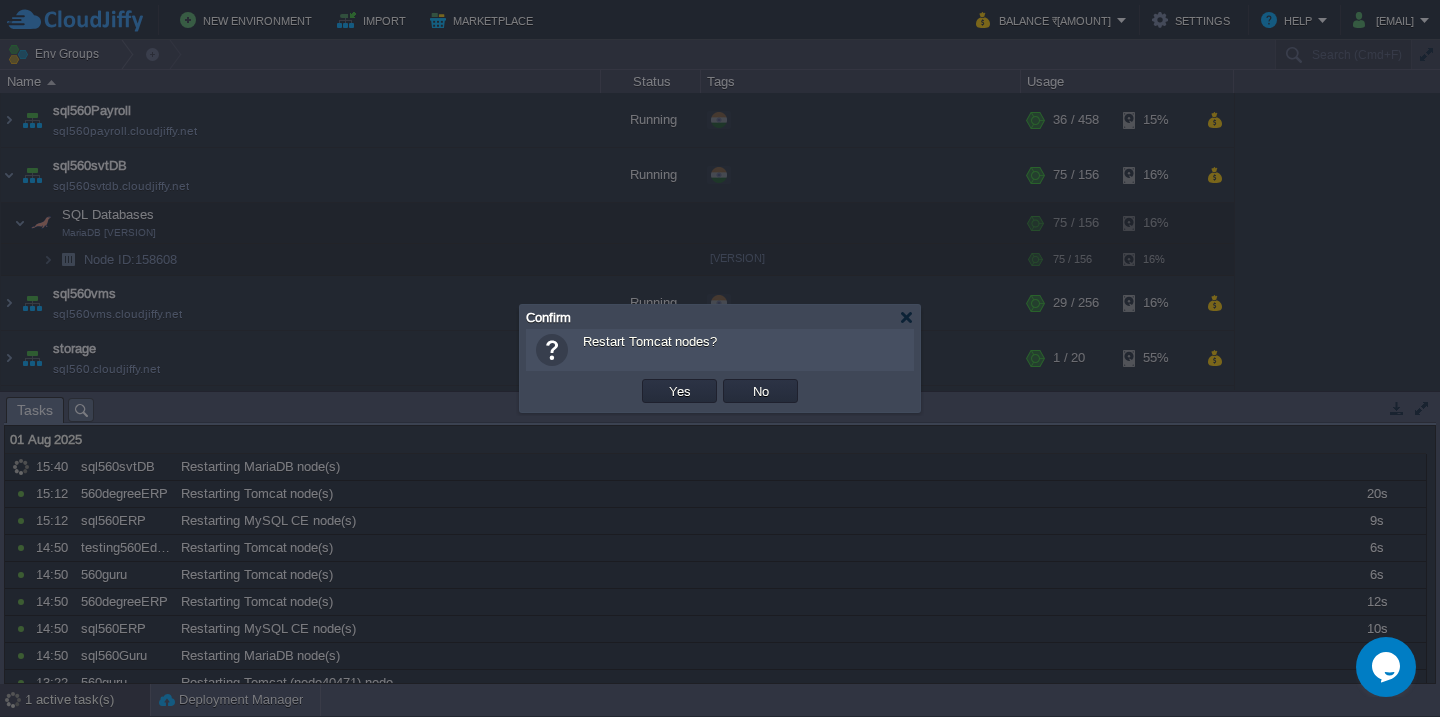 scroll, scrollTop: 1647, scrollLeft: 0, axis: vertical 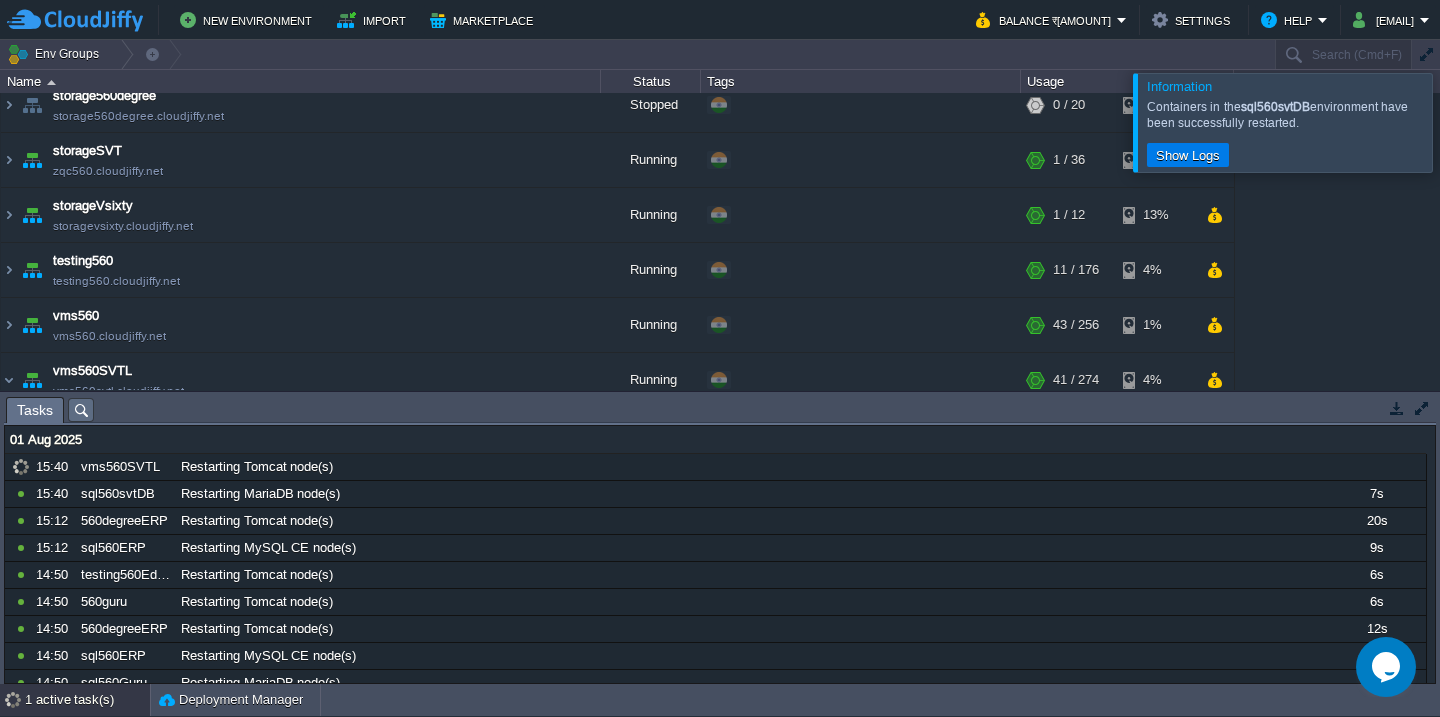click at bounding box center (1464, 122) 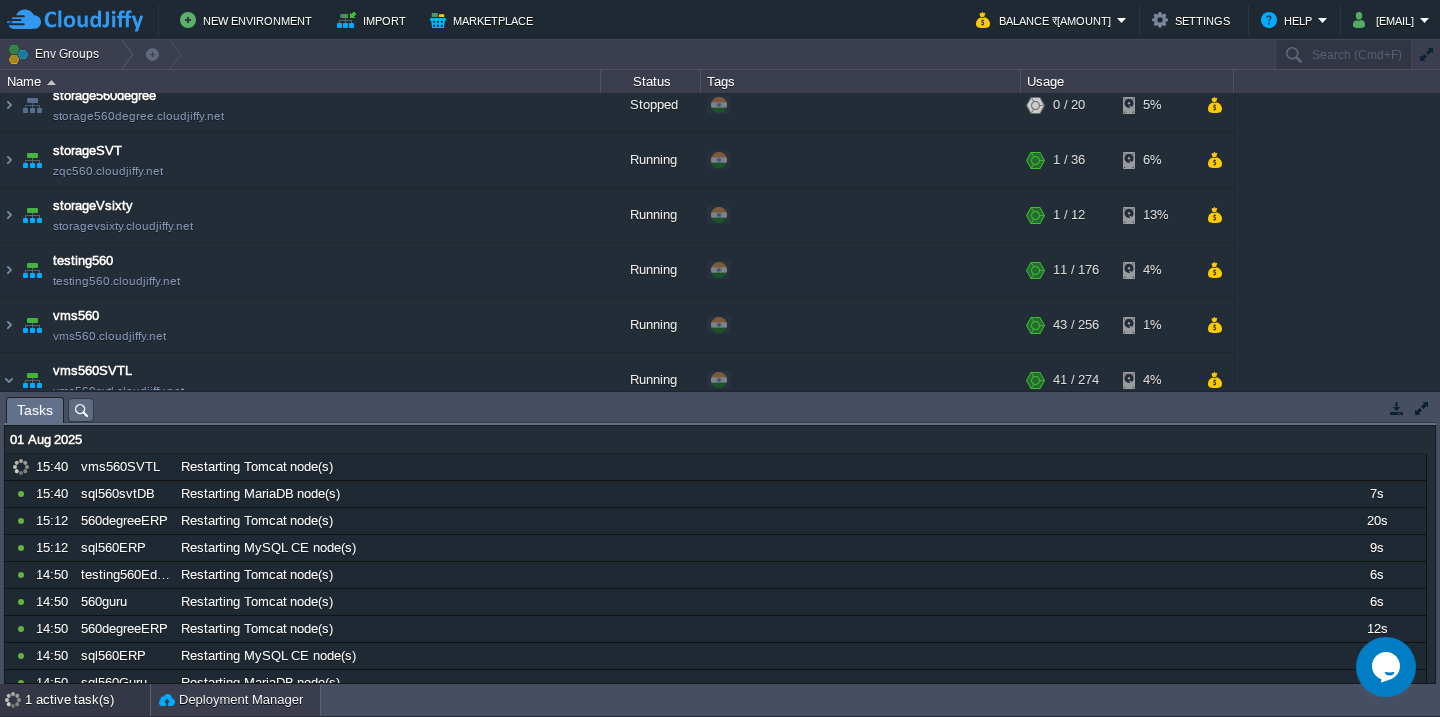 click on "Deployment Manager" at bounding box center (231, 700) 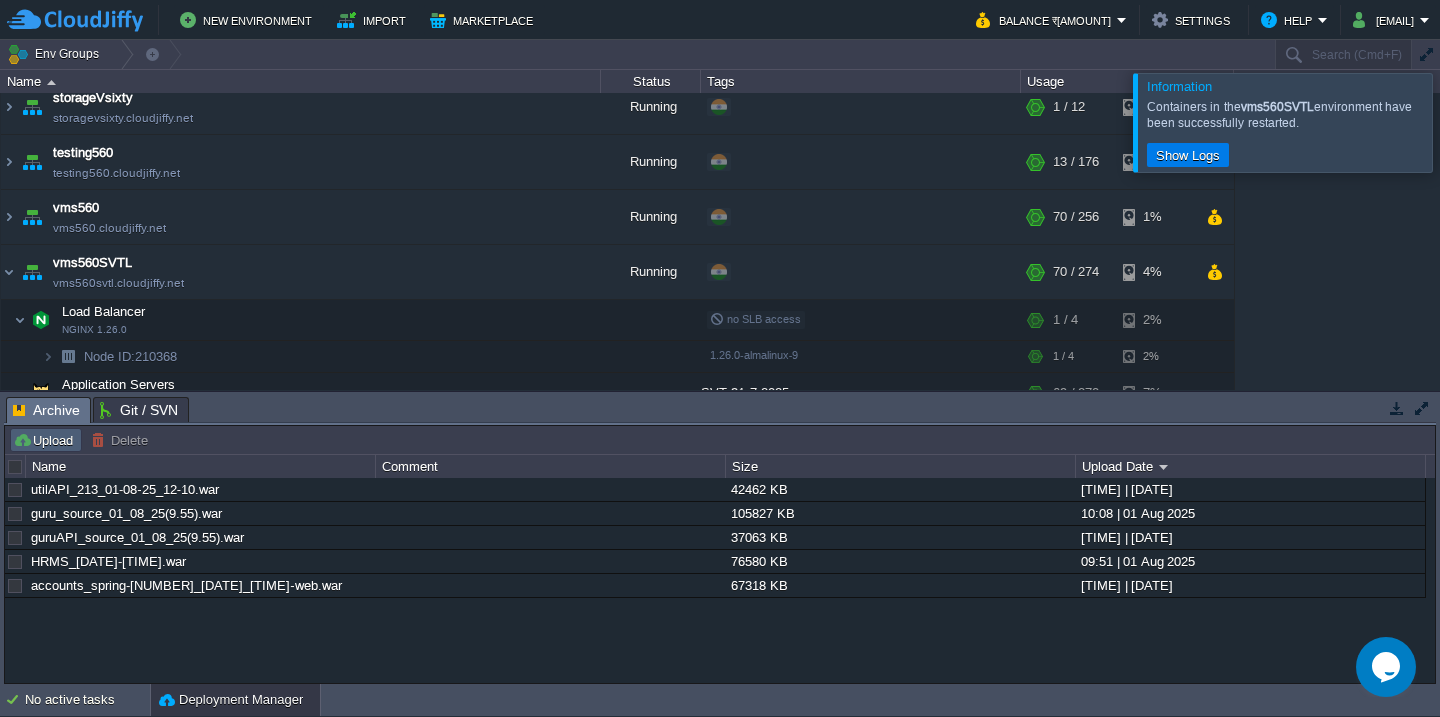 click on "Upload" at bounding box center (46, 440) 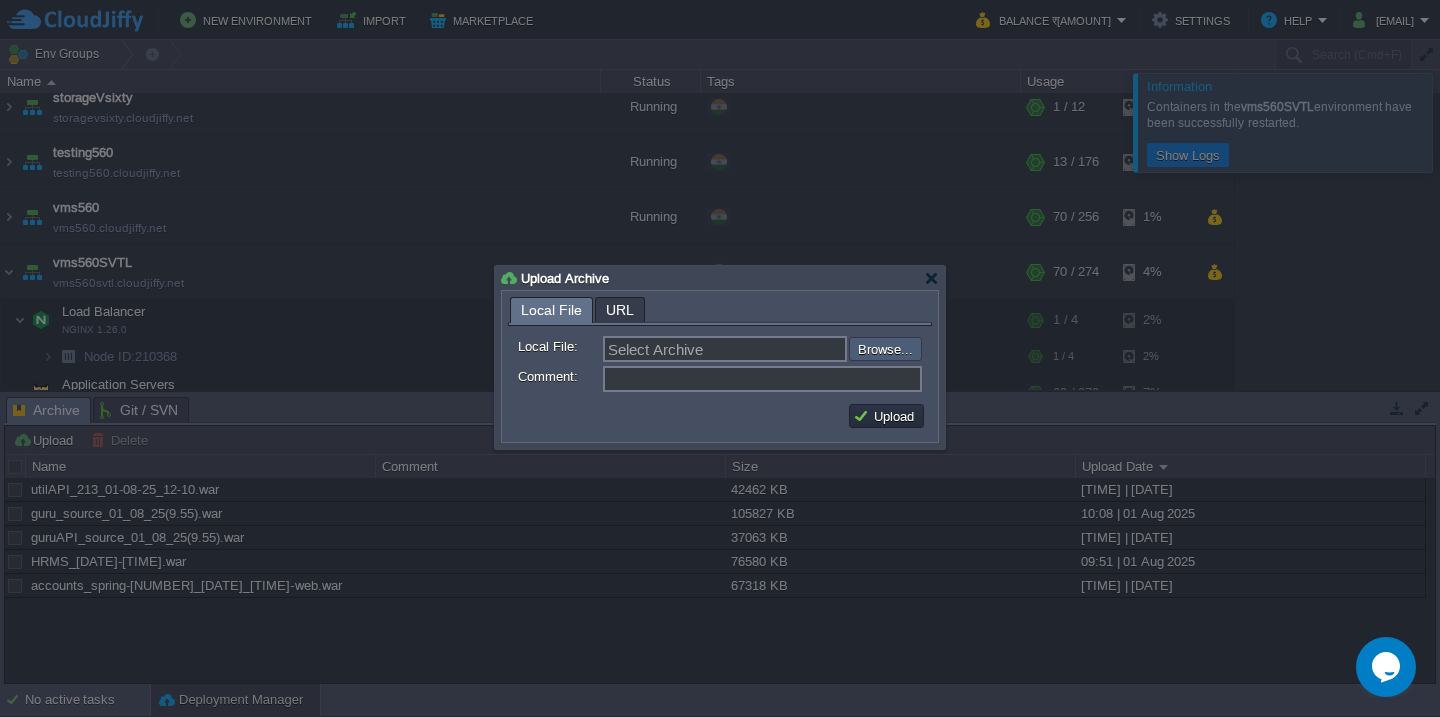 click at bounding box center [795, 349] 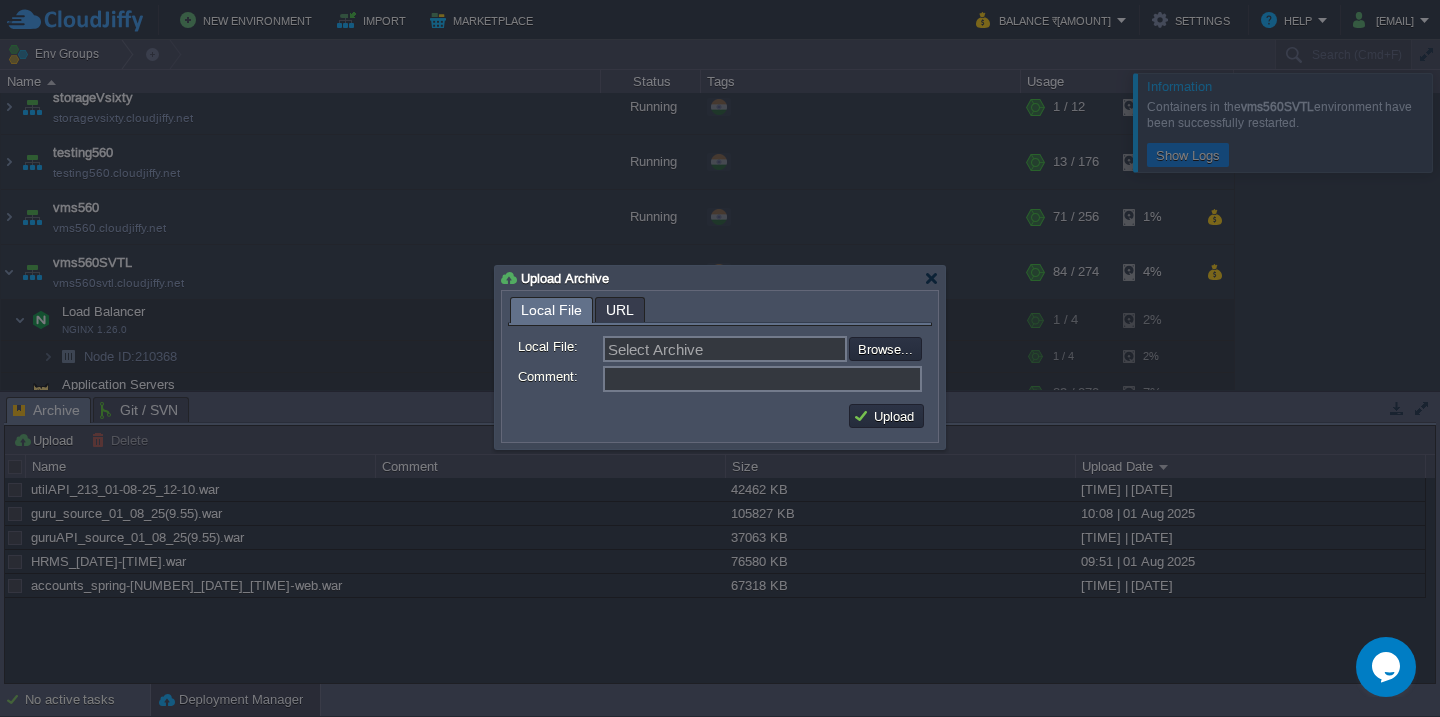 type on "C:\fakepath\guru_source_01_08_25(3.15).war" 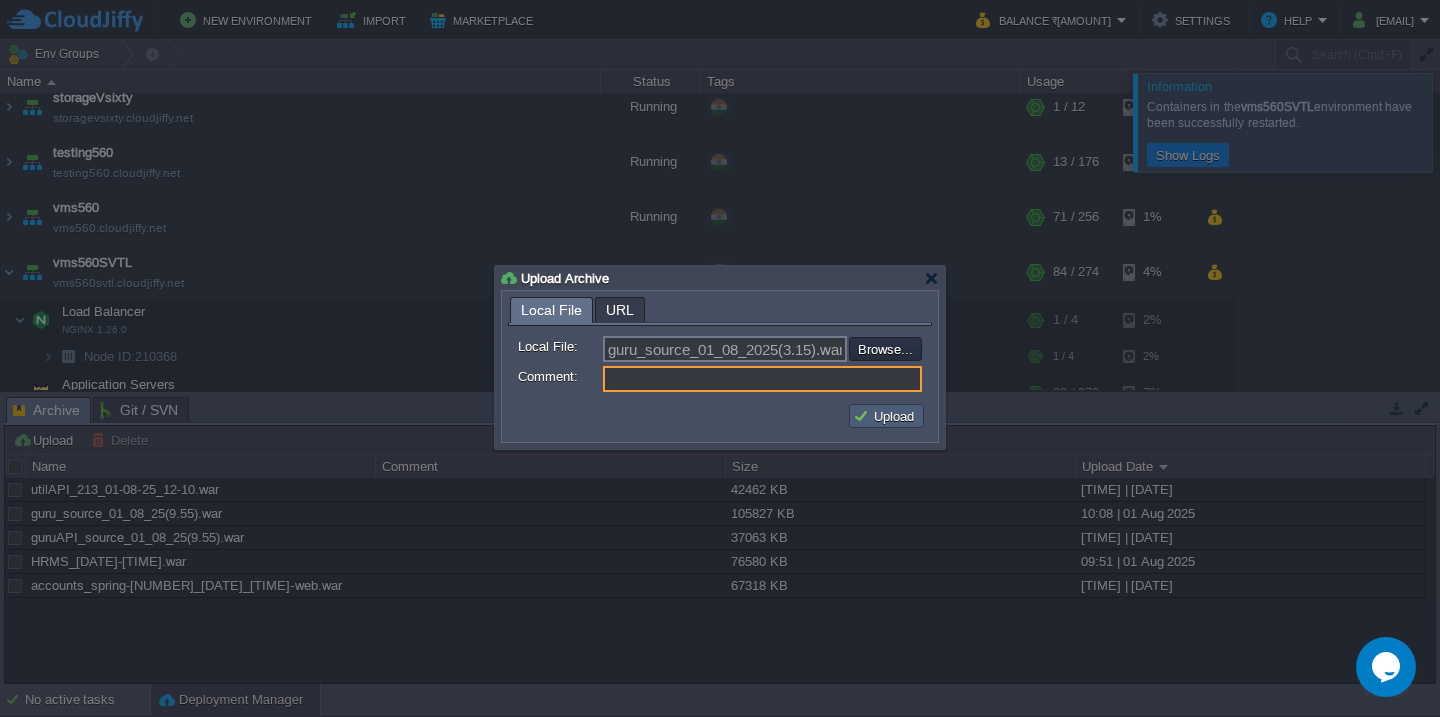 click on "Upload" at bounding box center [886, 416] 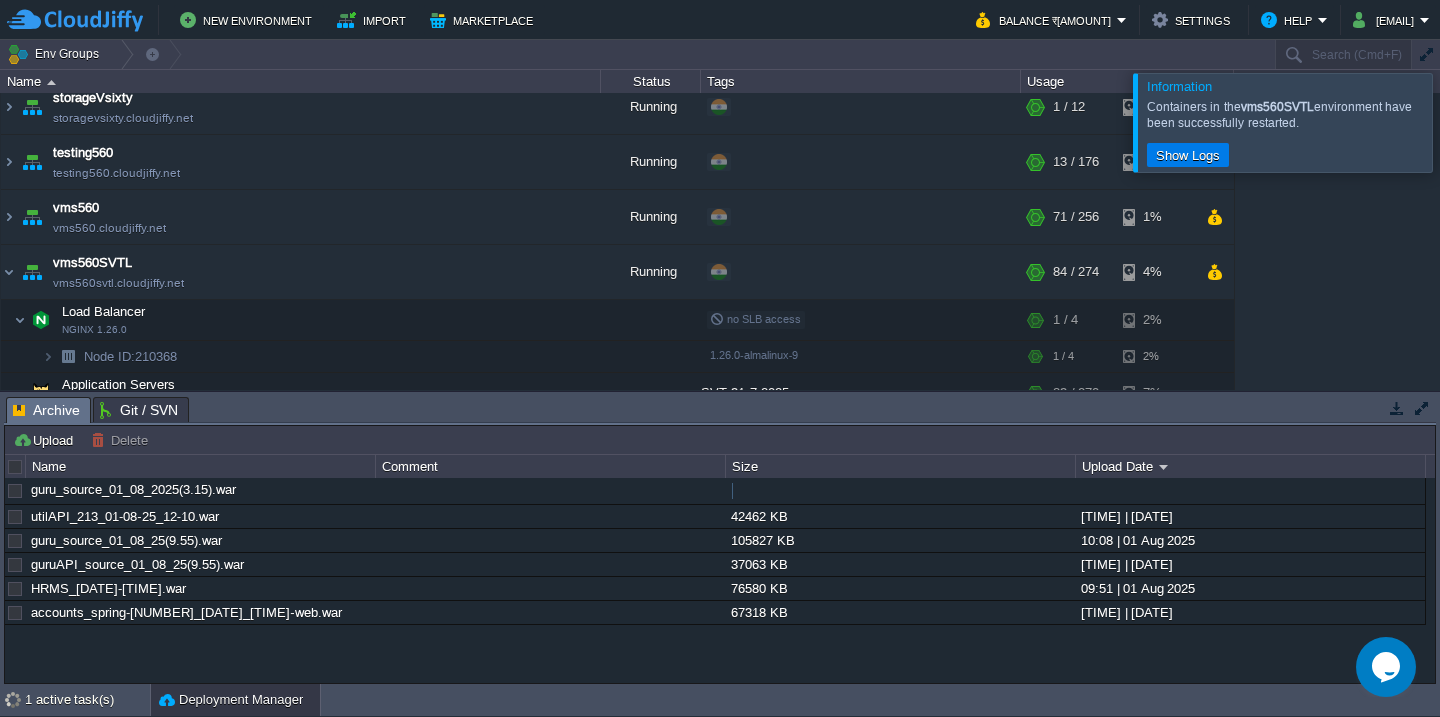 click at bounding box center (1464, 122) 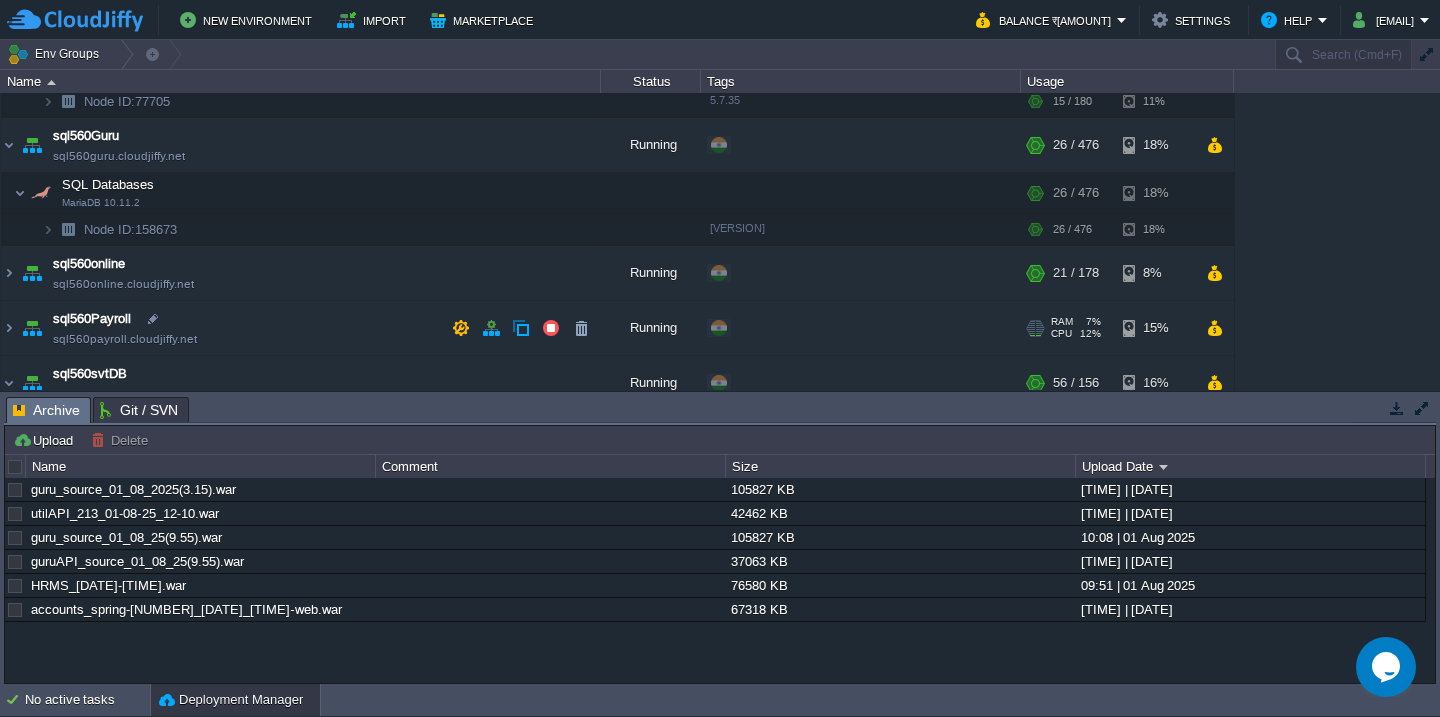 scroll, scrollTop: 995, scrollLeft: 0, axis: vertical 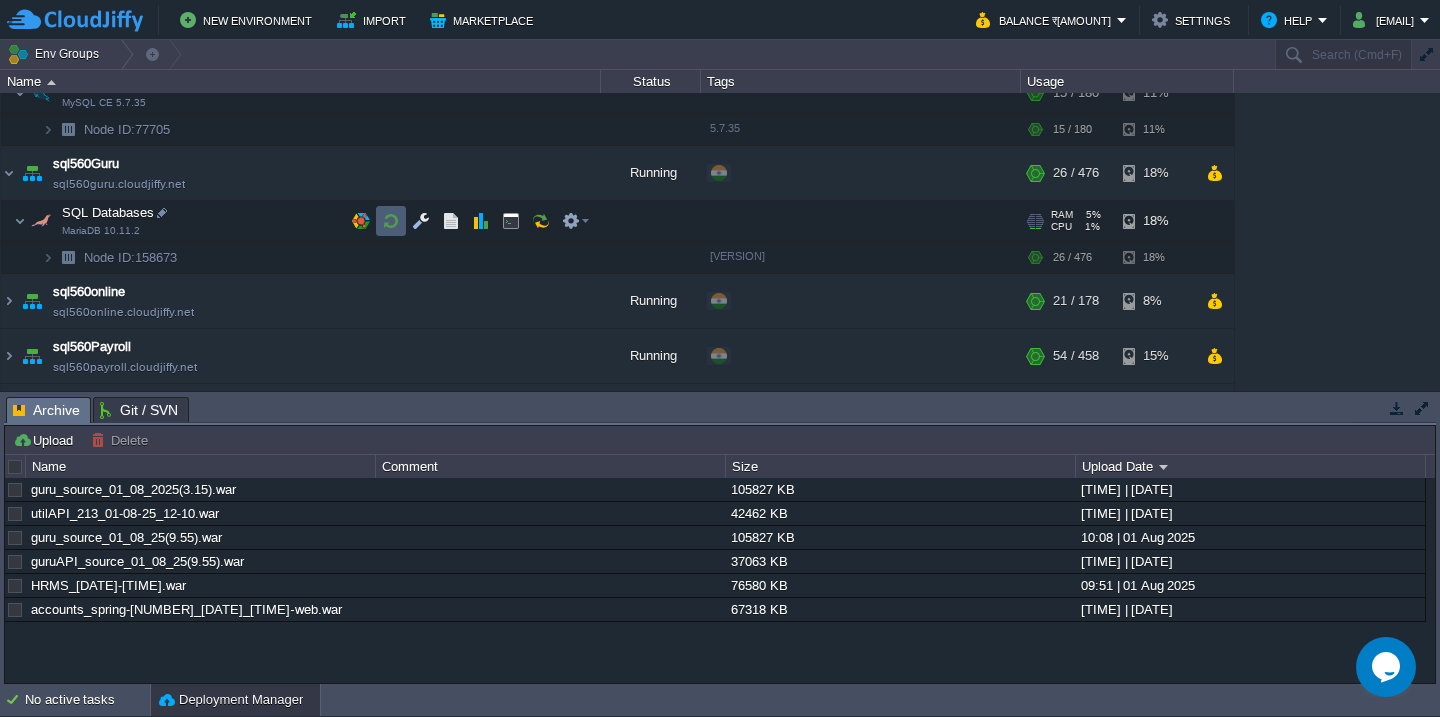 click at bounding box center [391, 221] 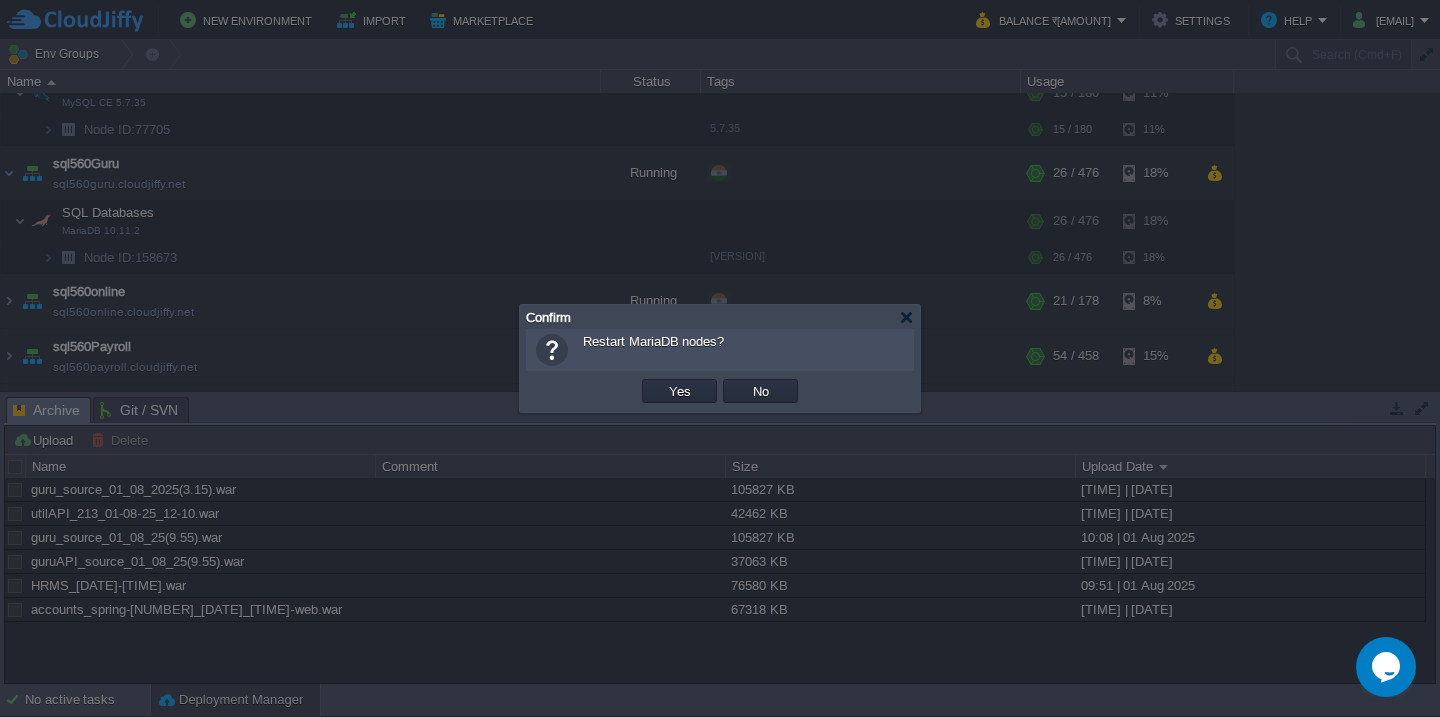 type 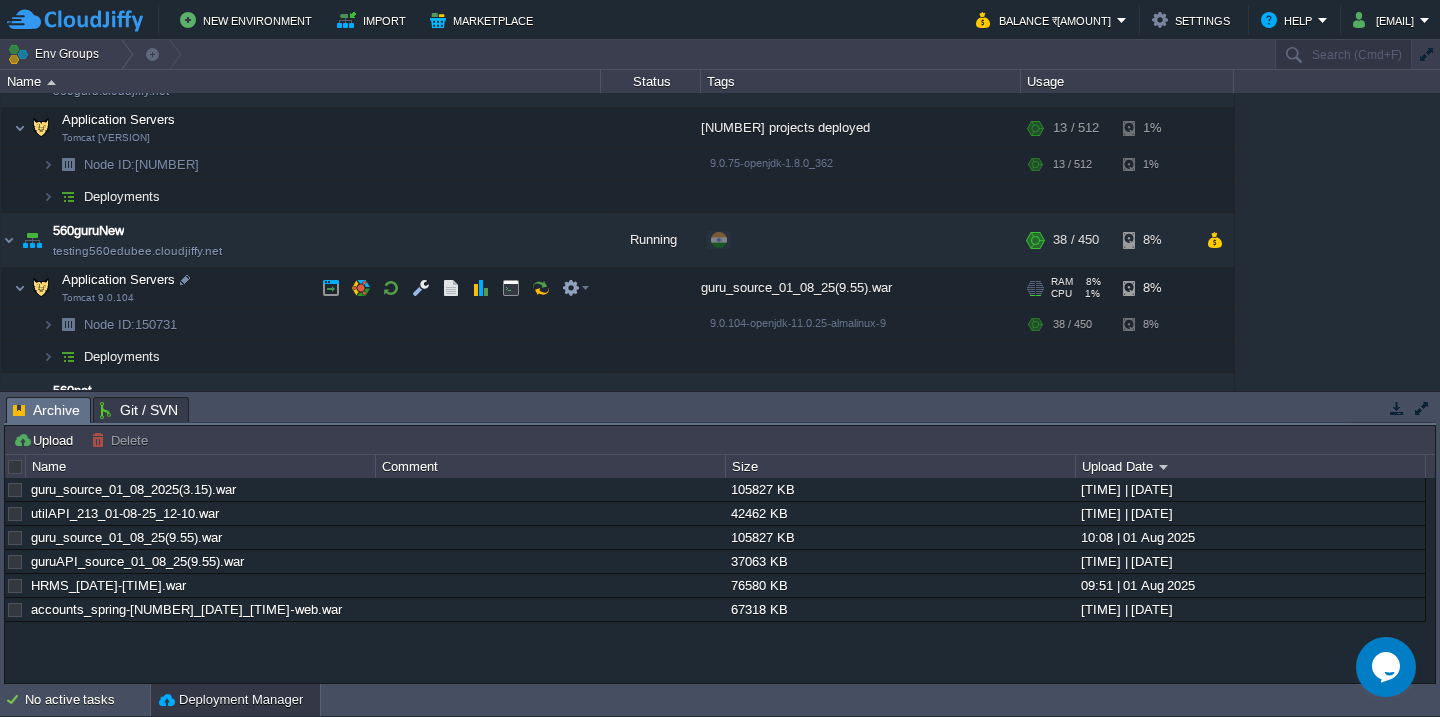 scroll, scrollTop: 319, scrollLeft: 0, axis: vertical 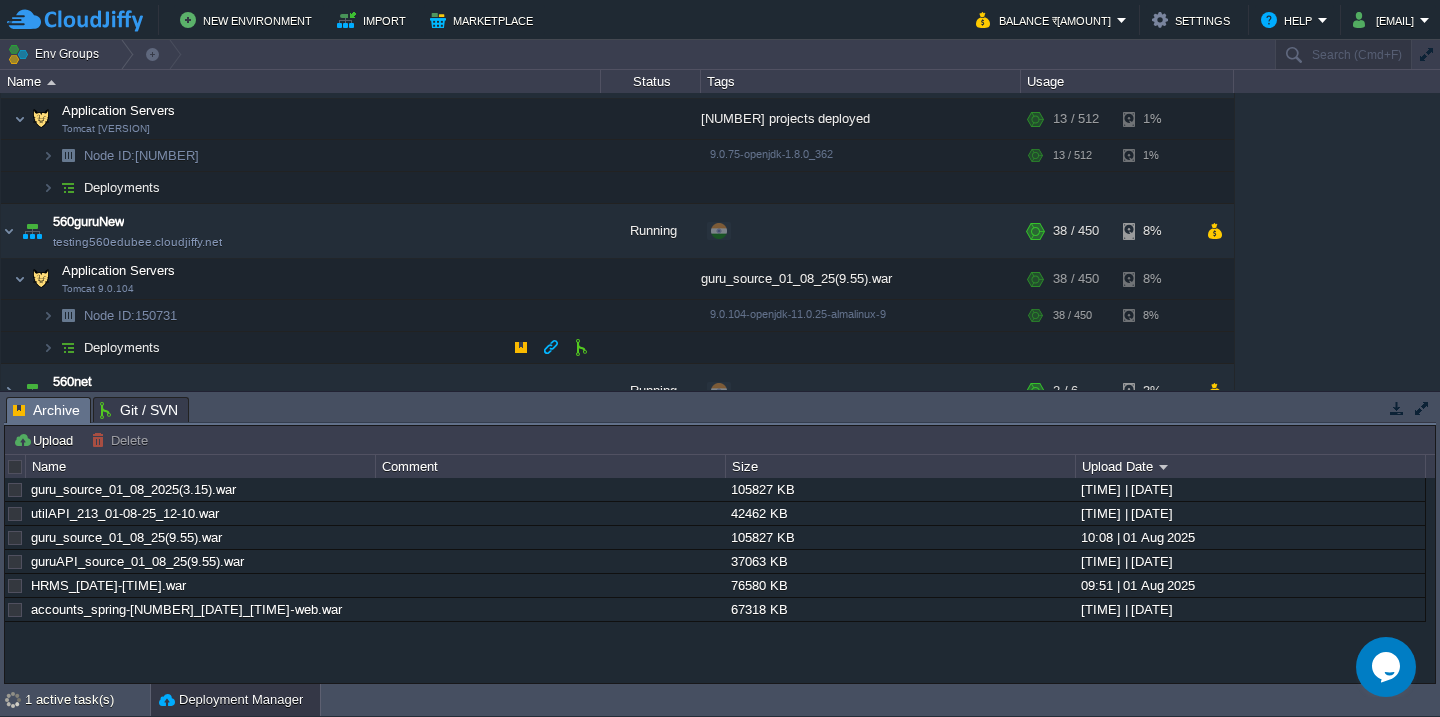 click on "Deployments" at bounding box center [301, 348] 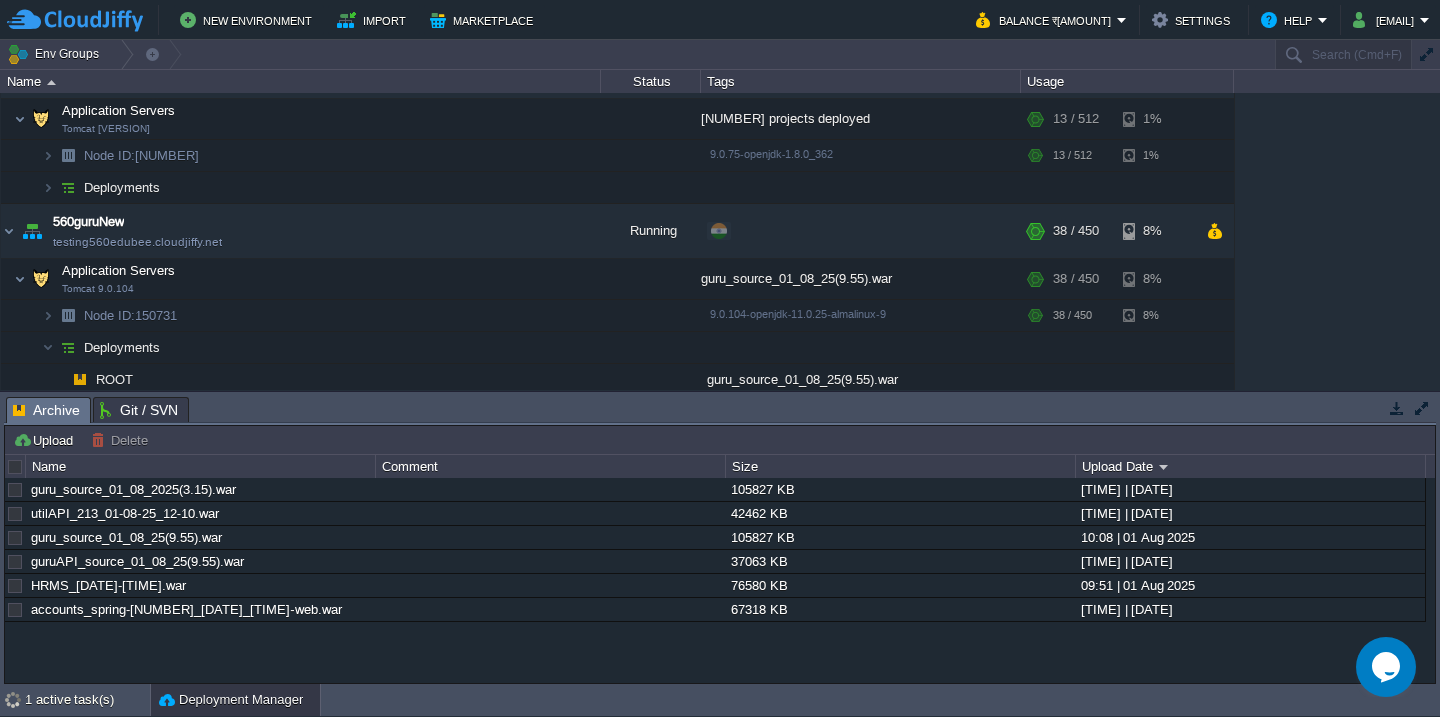 scroll, scrollTop: 399, scrollLeft: 0, axis: vertical 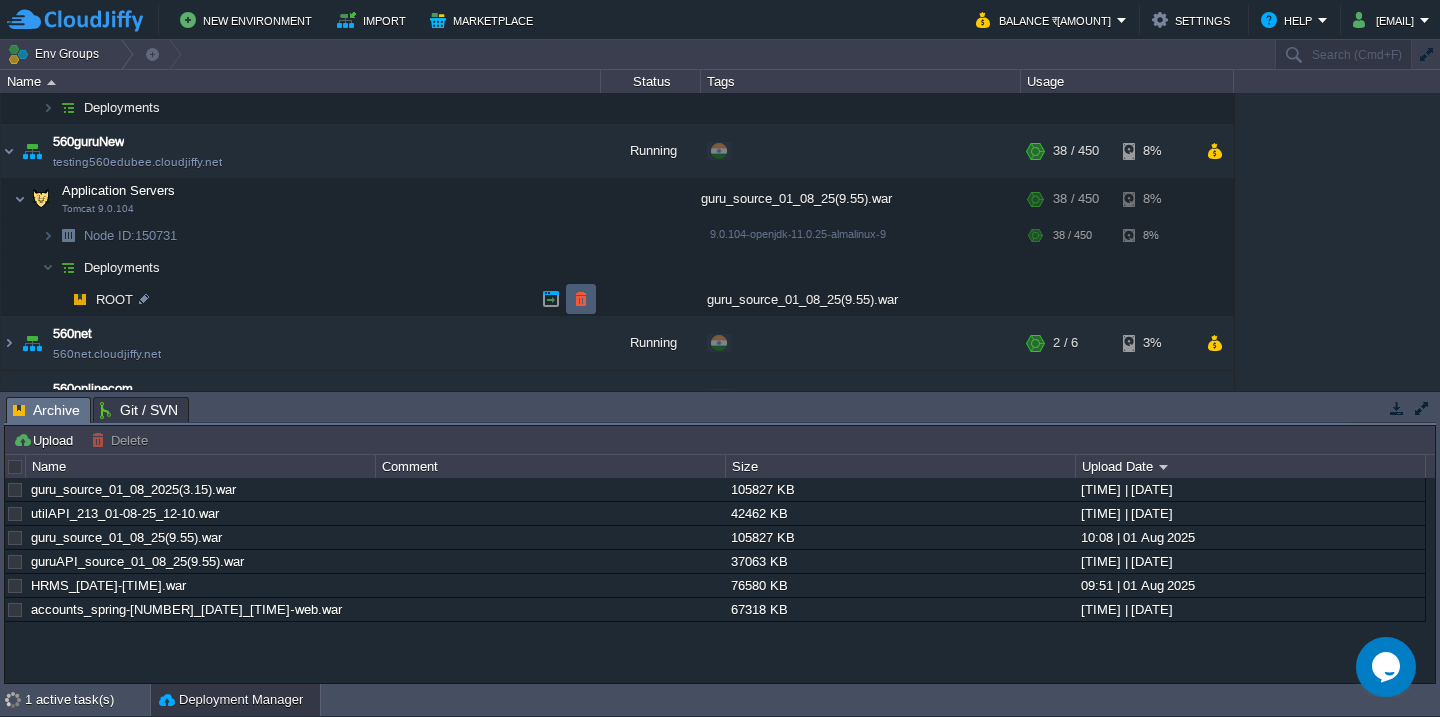 click at bounding box center (581, 299) 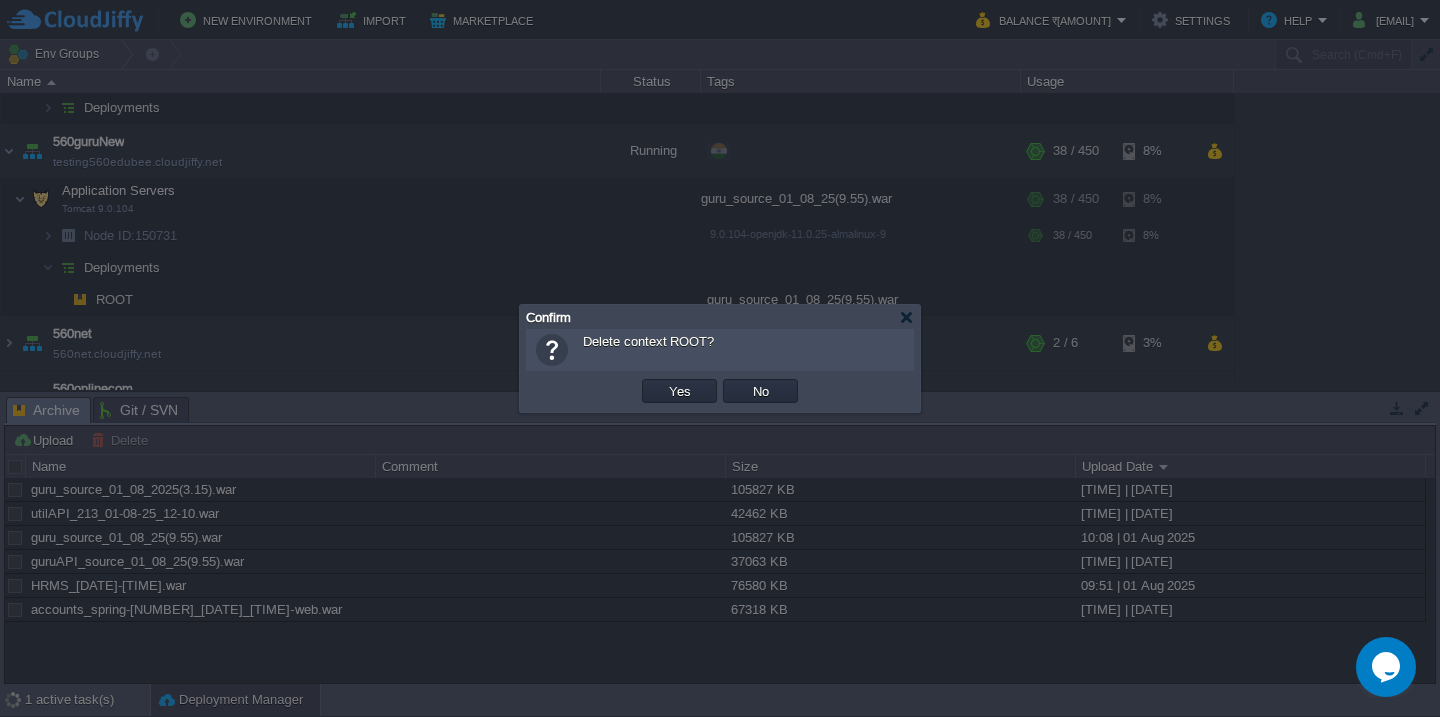 type 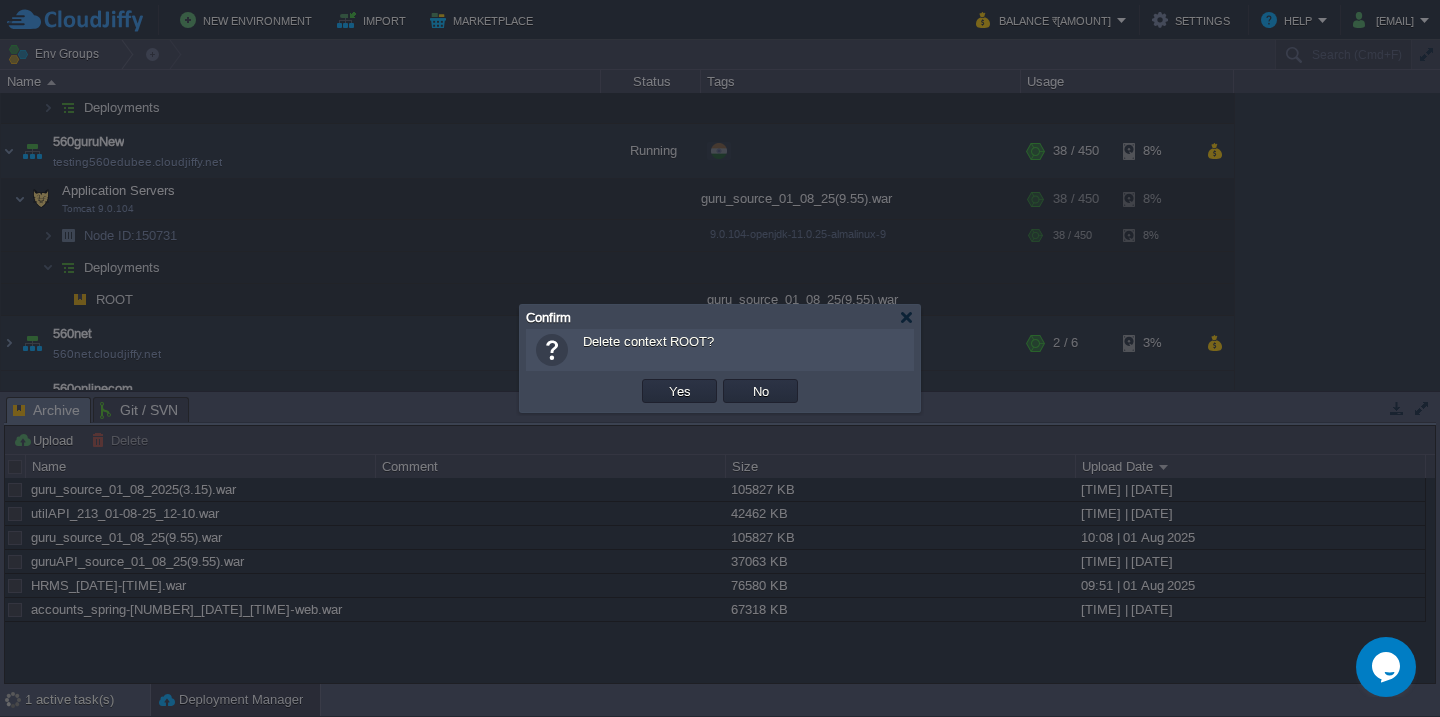 click on "Yes" at bounding box center (680, 391) 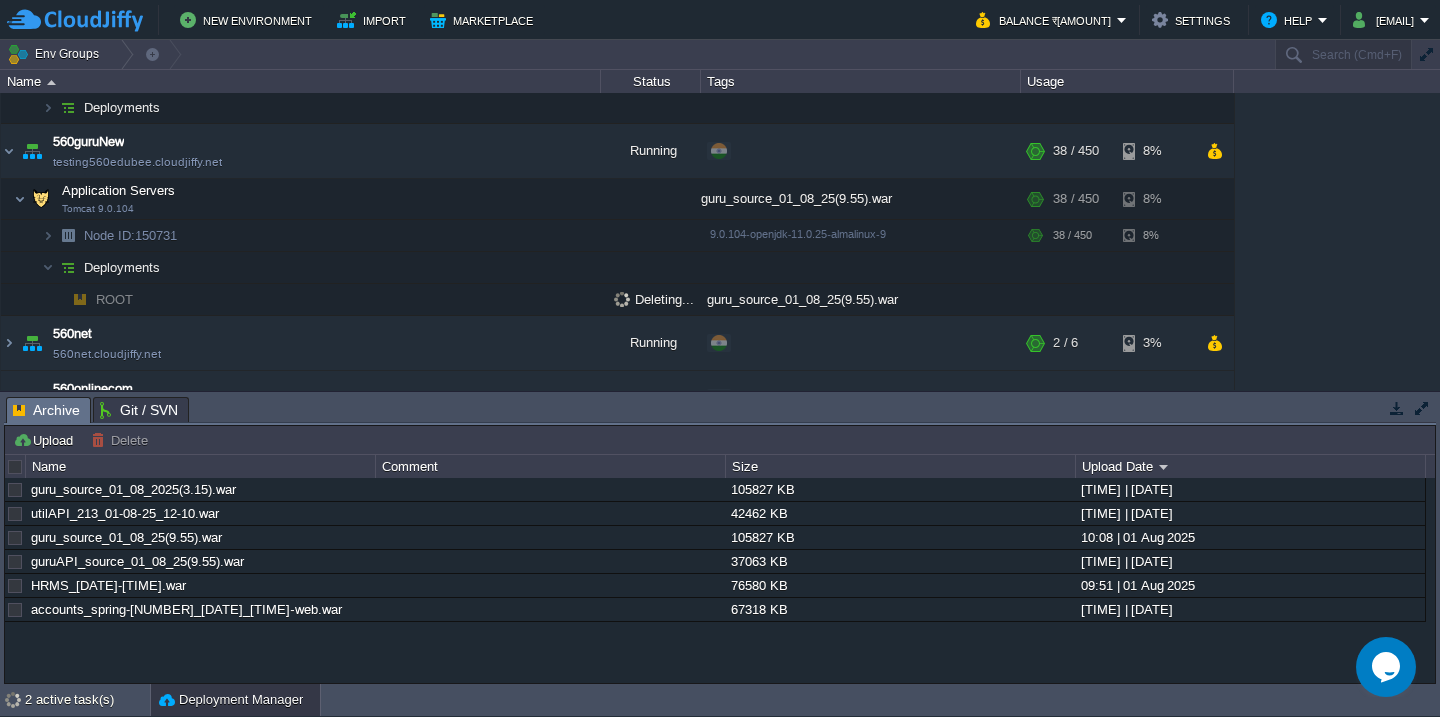 scroll, scrollTop: 202, scrollLeft: 0, axis: vertical 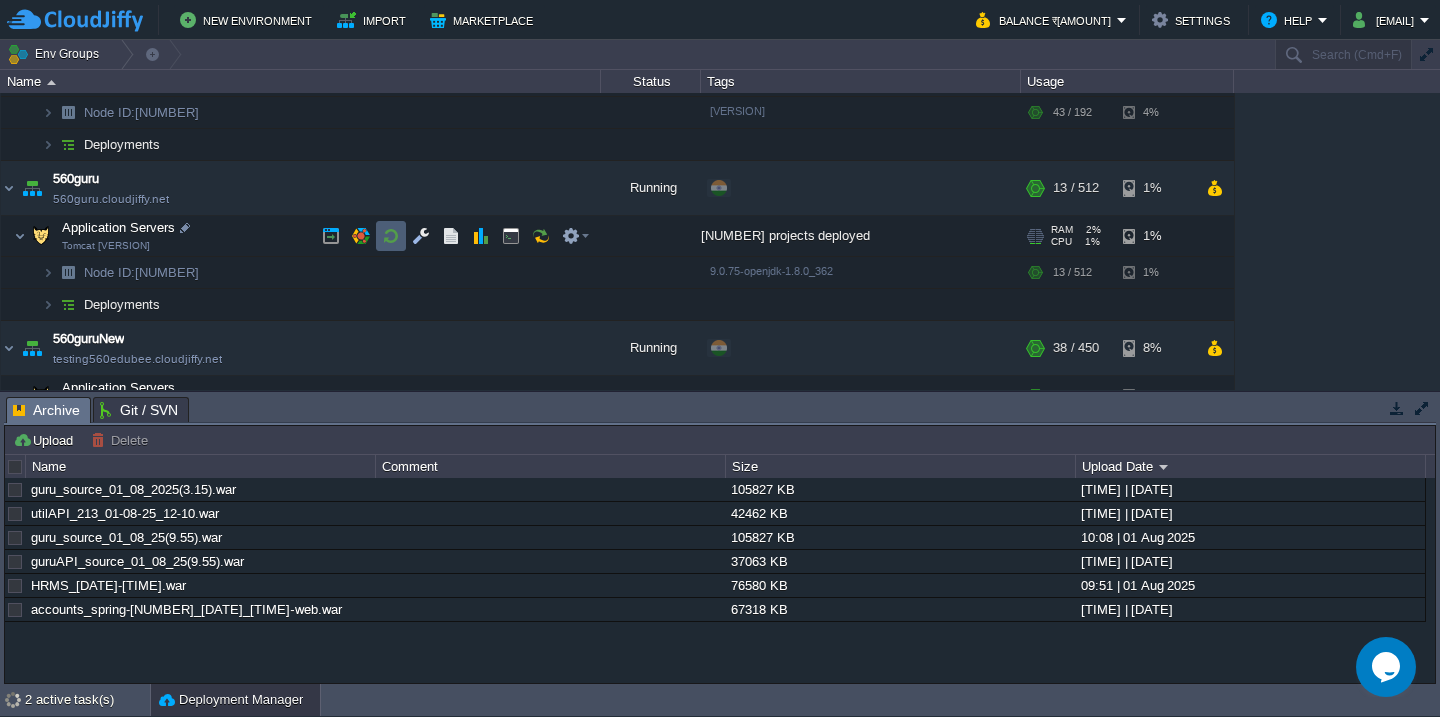 click at bounding box center (391, 236) 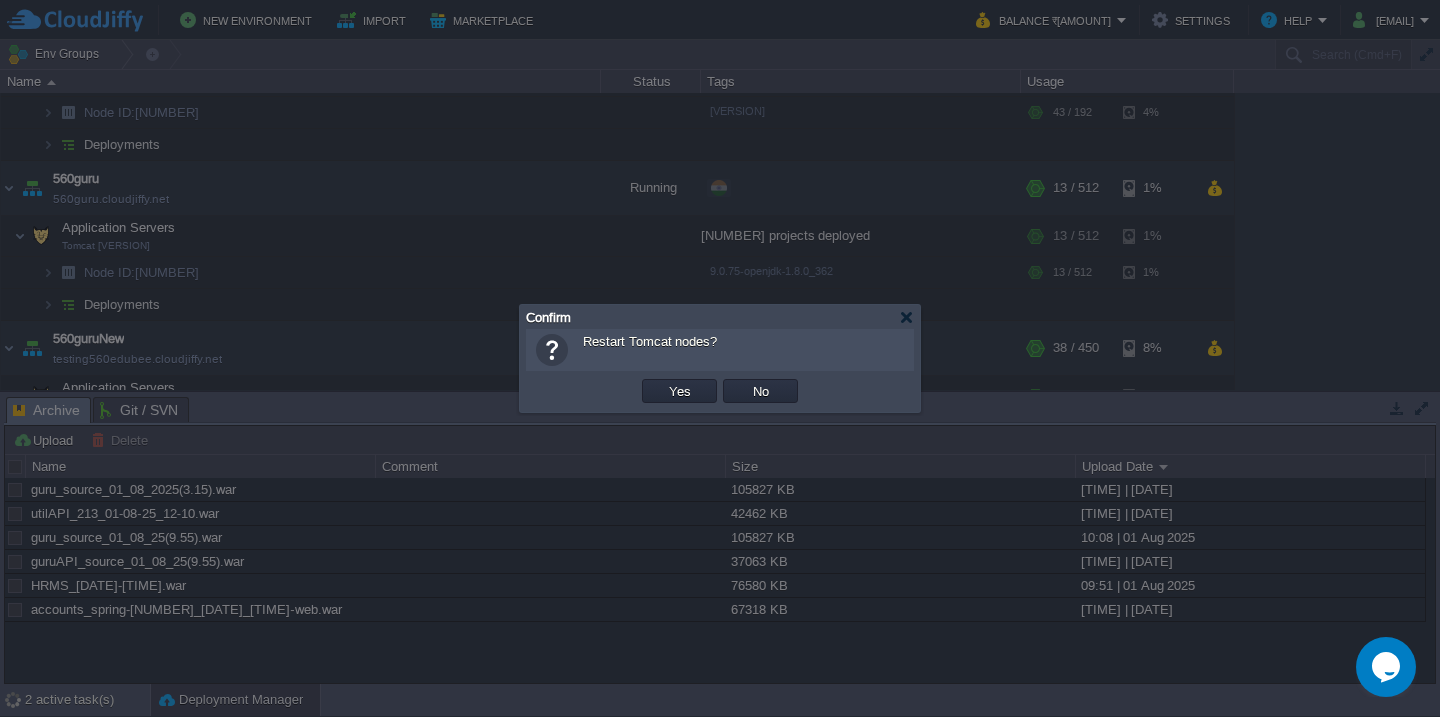 type 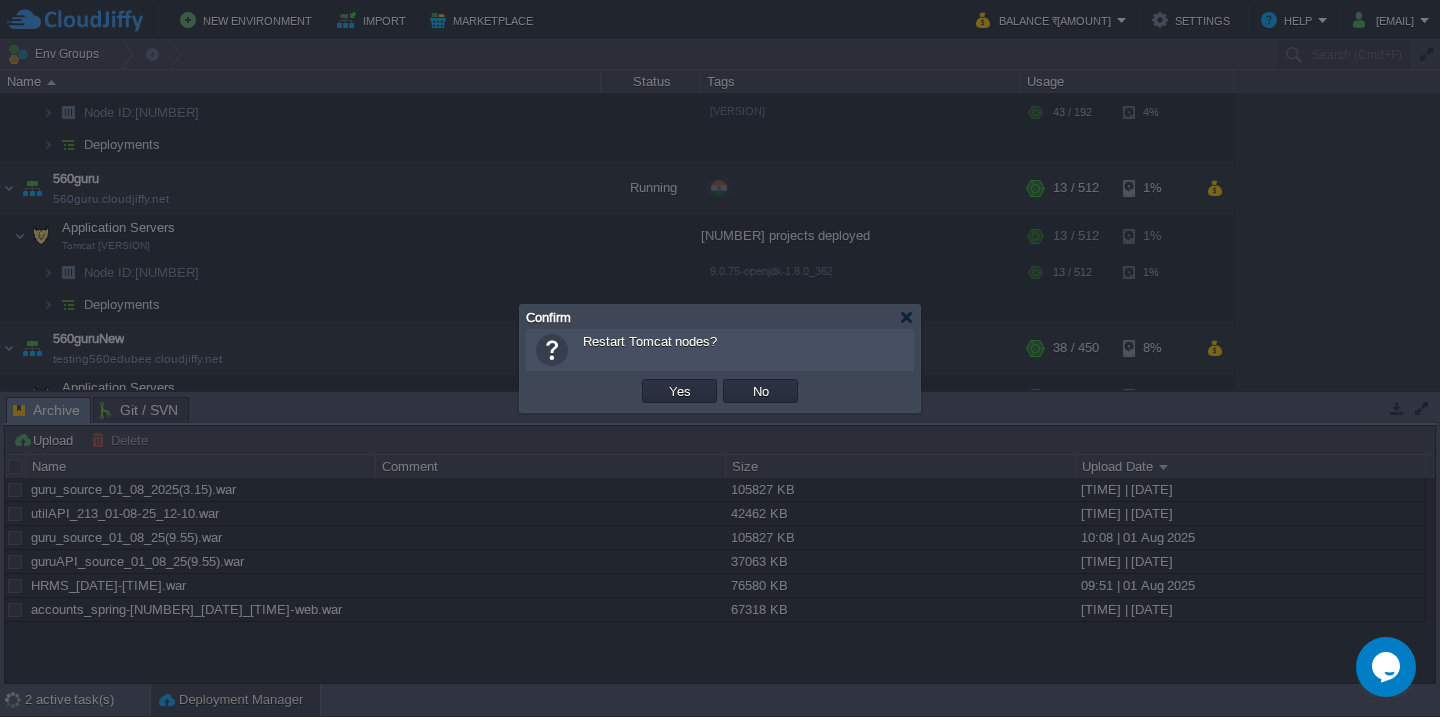 click on "Yes" at bounding box center (680, 391) 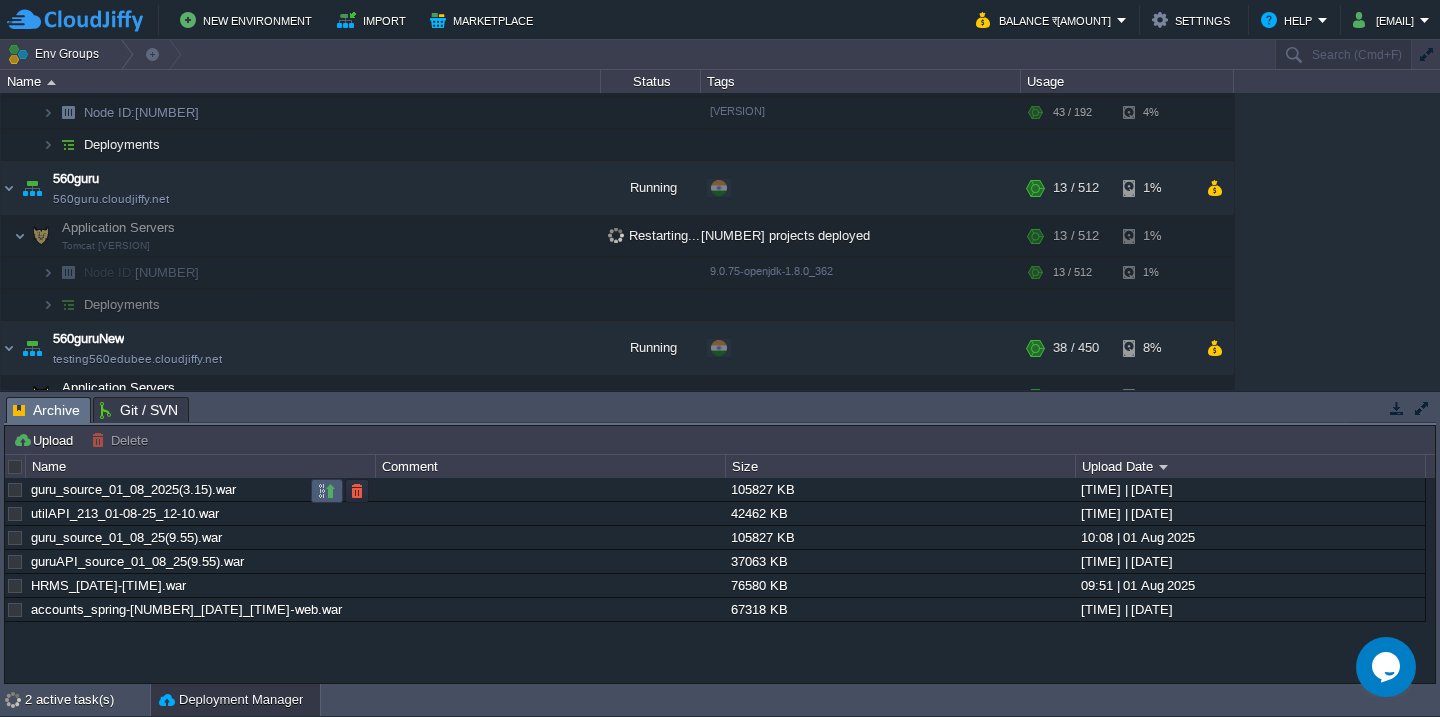 click at bounding box center (327, 491) 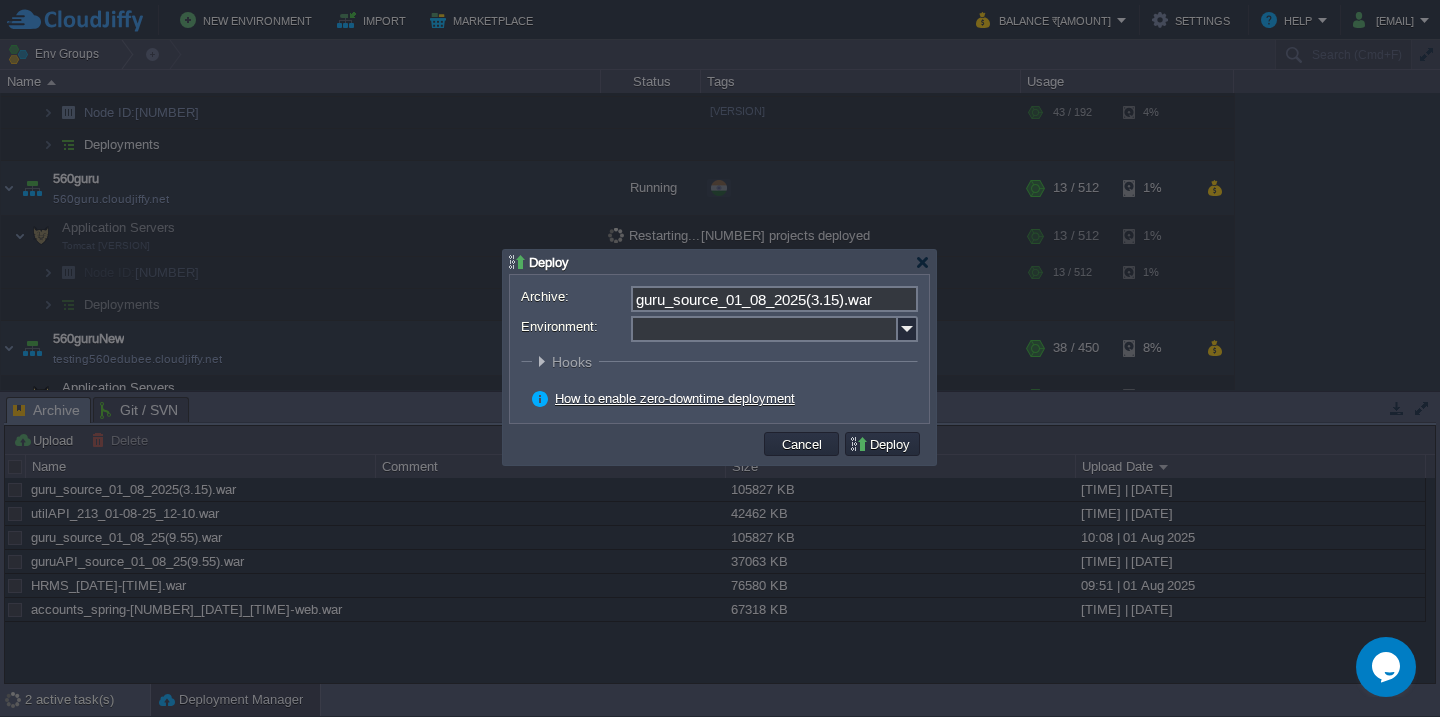 click on "Environment:" at bounding box center [764, 329] 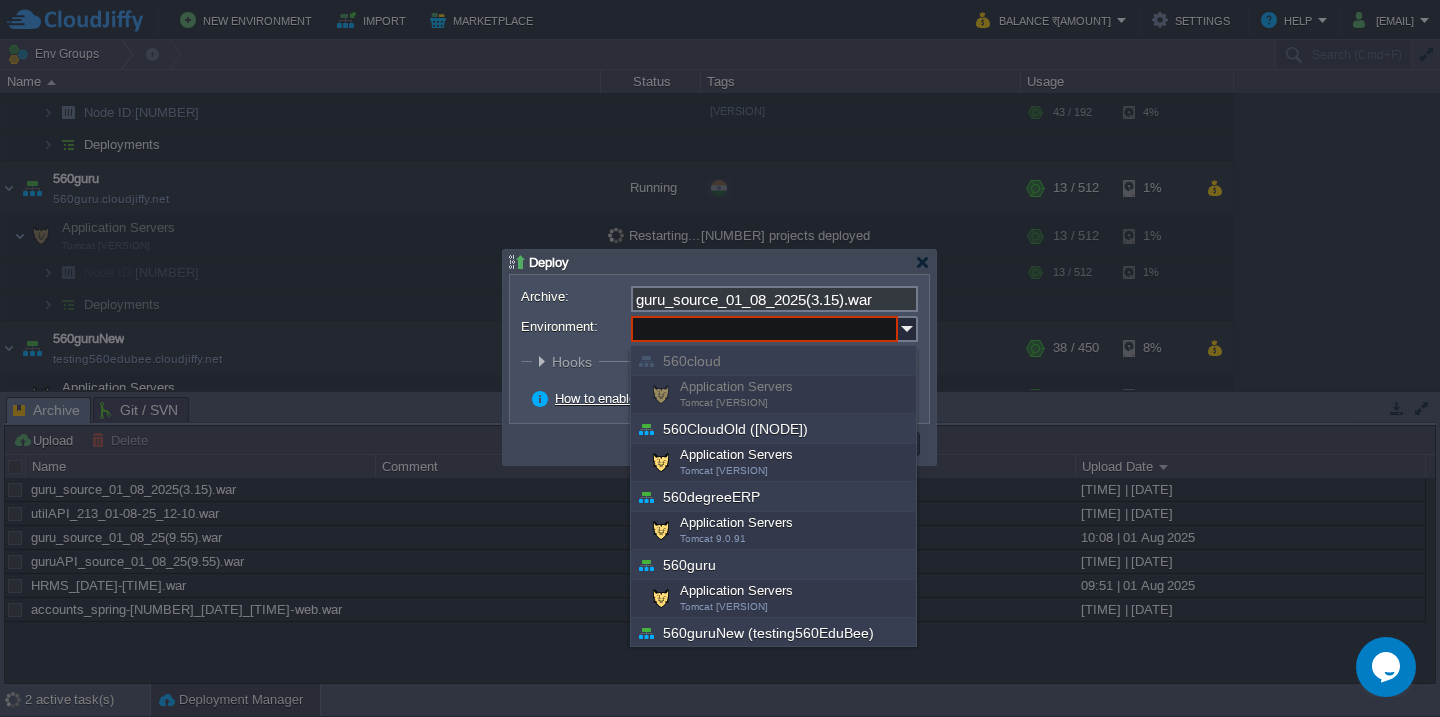 scroll, scrollTop: 489, scrollLeft: 0, axis: vertical 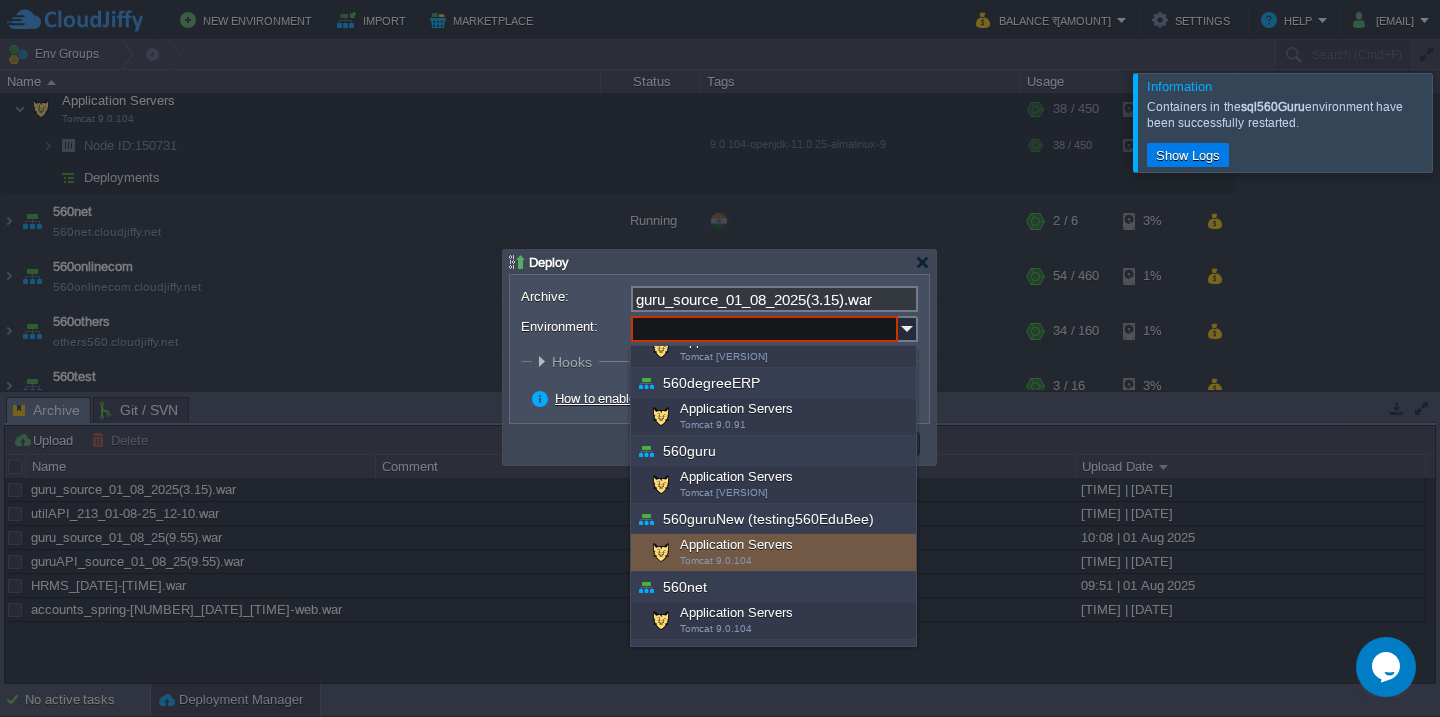 click on "Tomcat 9.0.104" at bounding box center (716, 560) 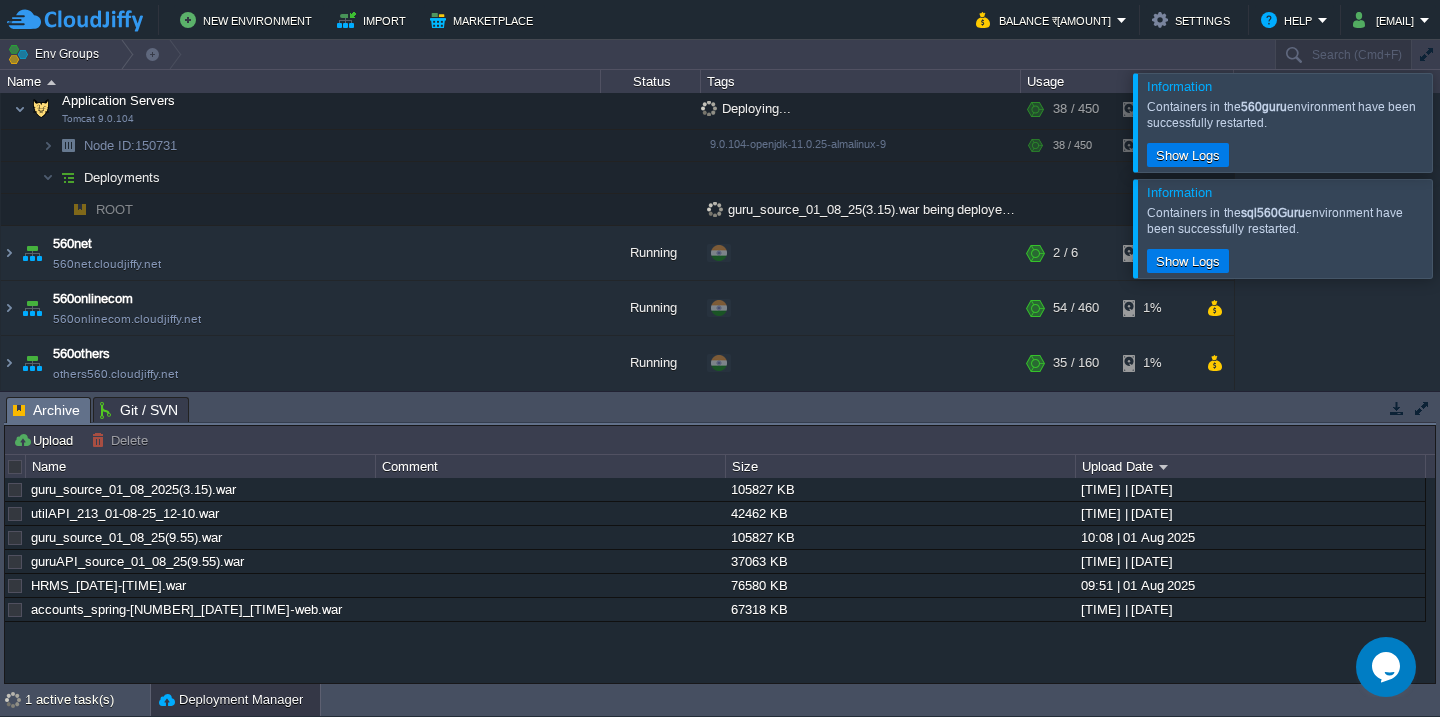 scroll, scrollTop: 329, scrollLeft: 0, axis: vertical 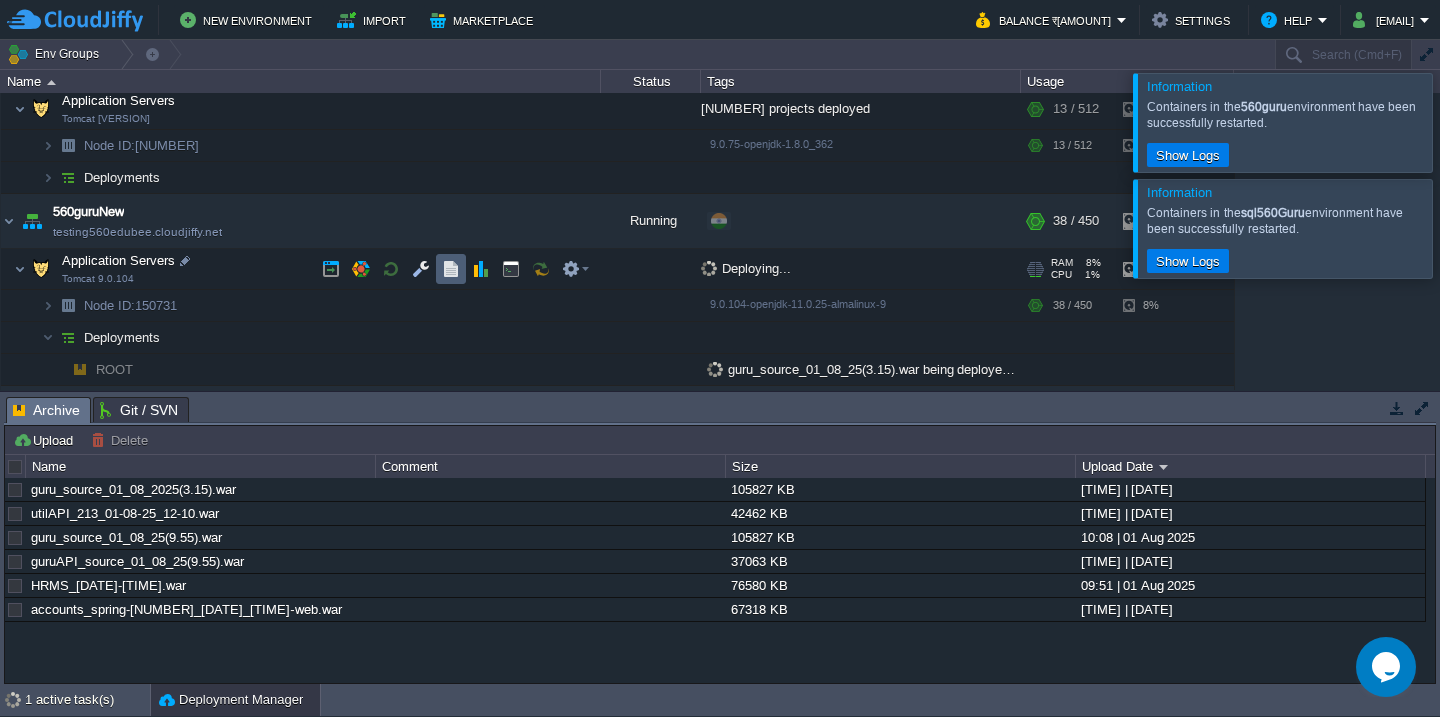 click at bounding box center [451, 269] 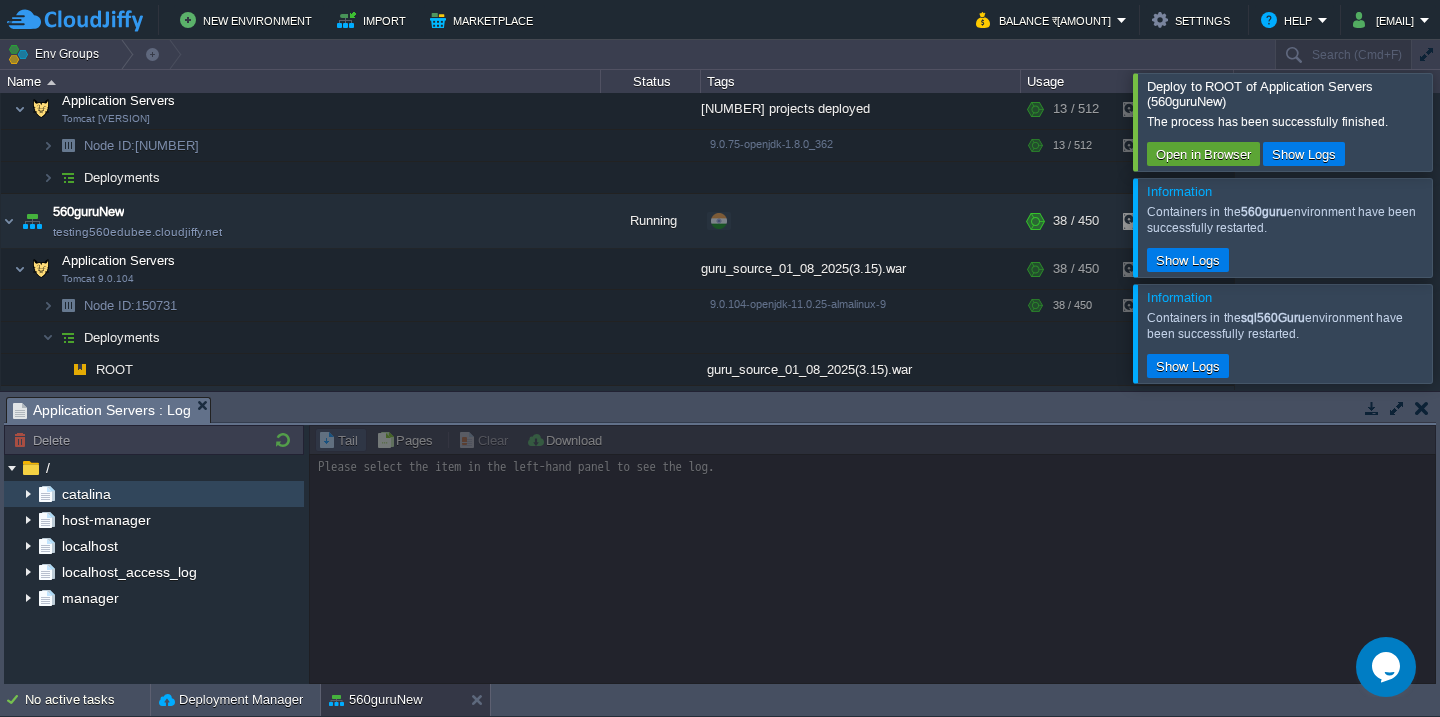 click at bounding box center [28, 494] 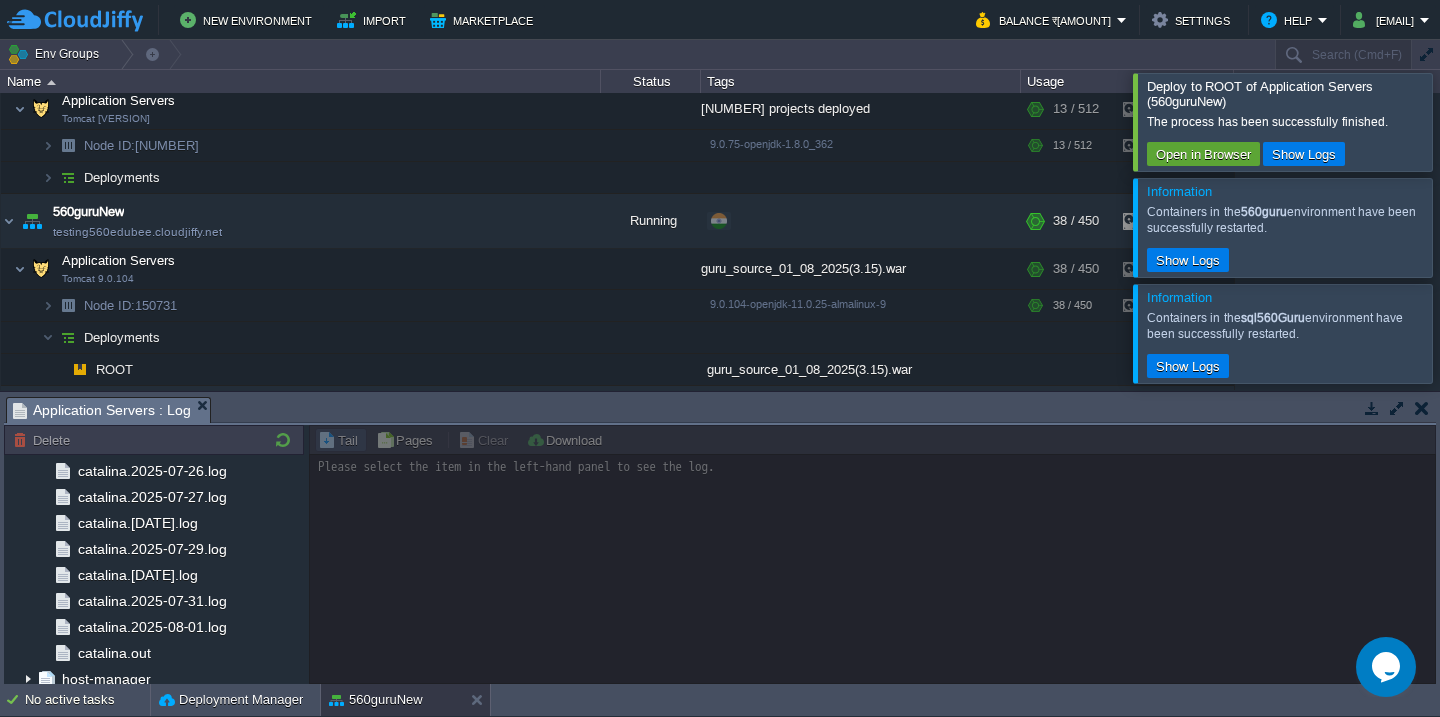 scroll, scrollTop: 2164, scrollLeft: 0, axis: vertical 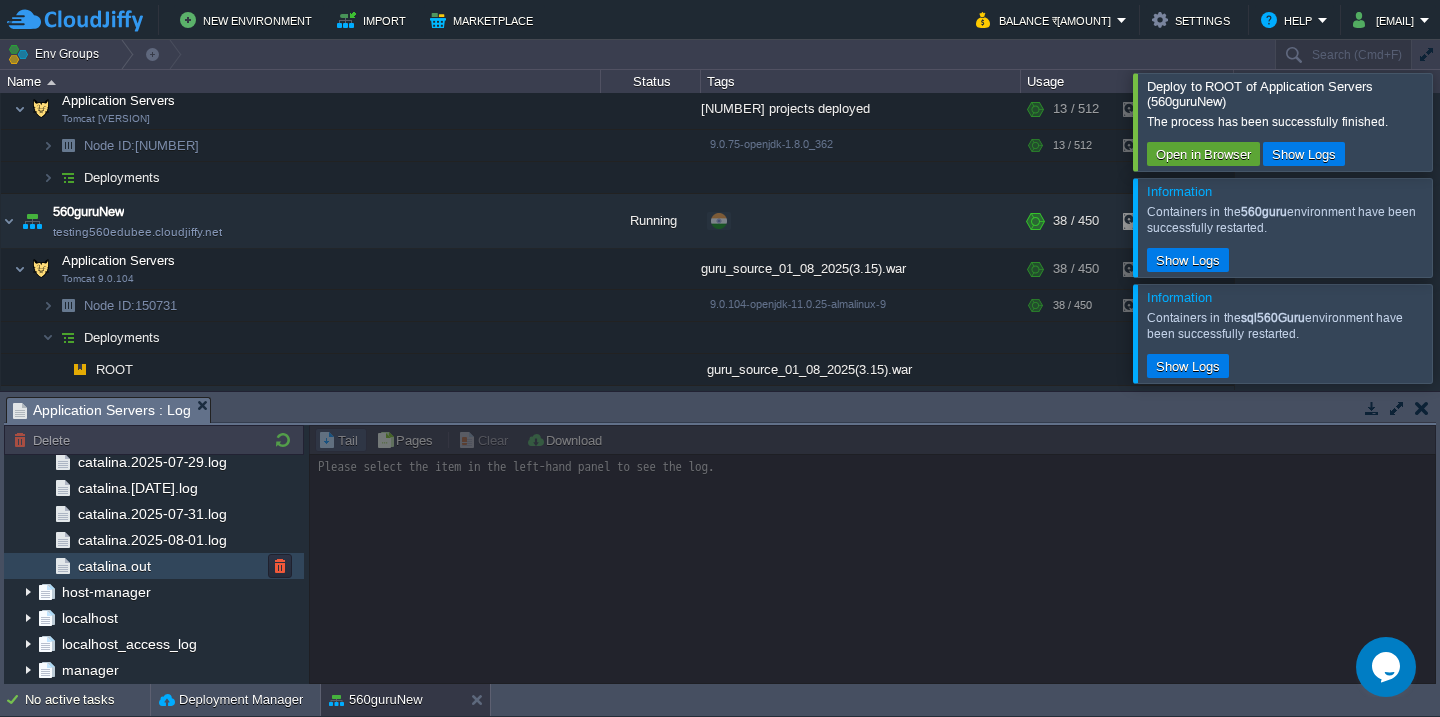 click on "catalina.out" at bounding box center [154, 566] 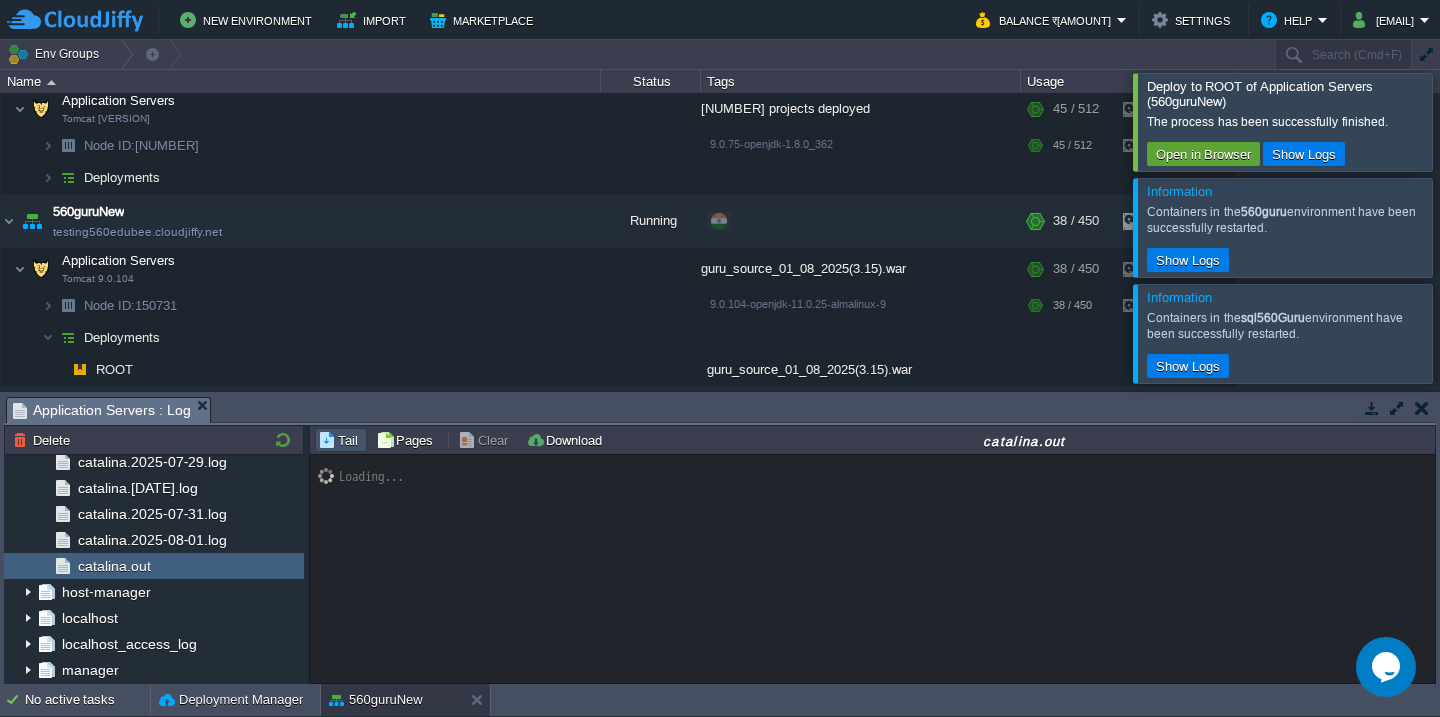 click at bounding box center [1464, 121] 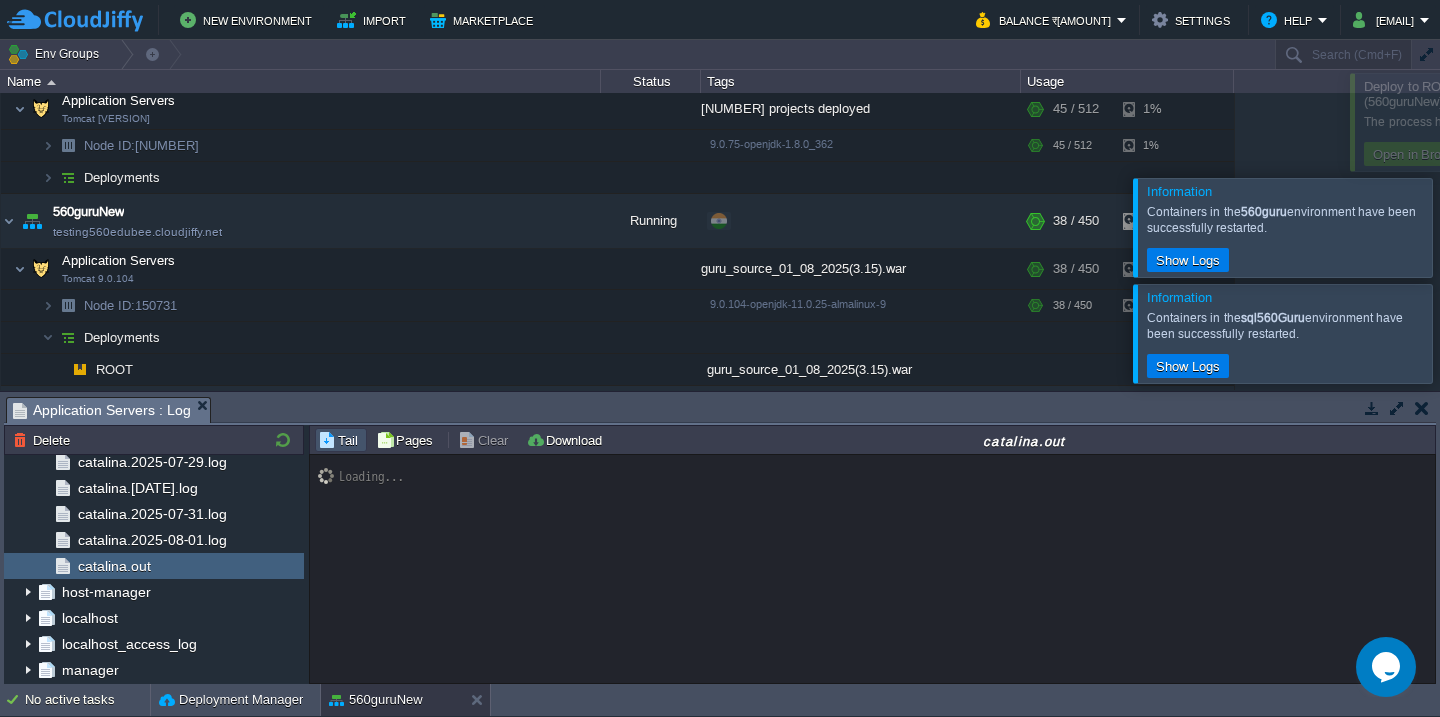 click at bounding box center [1464, 227] 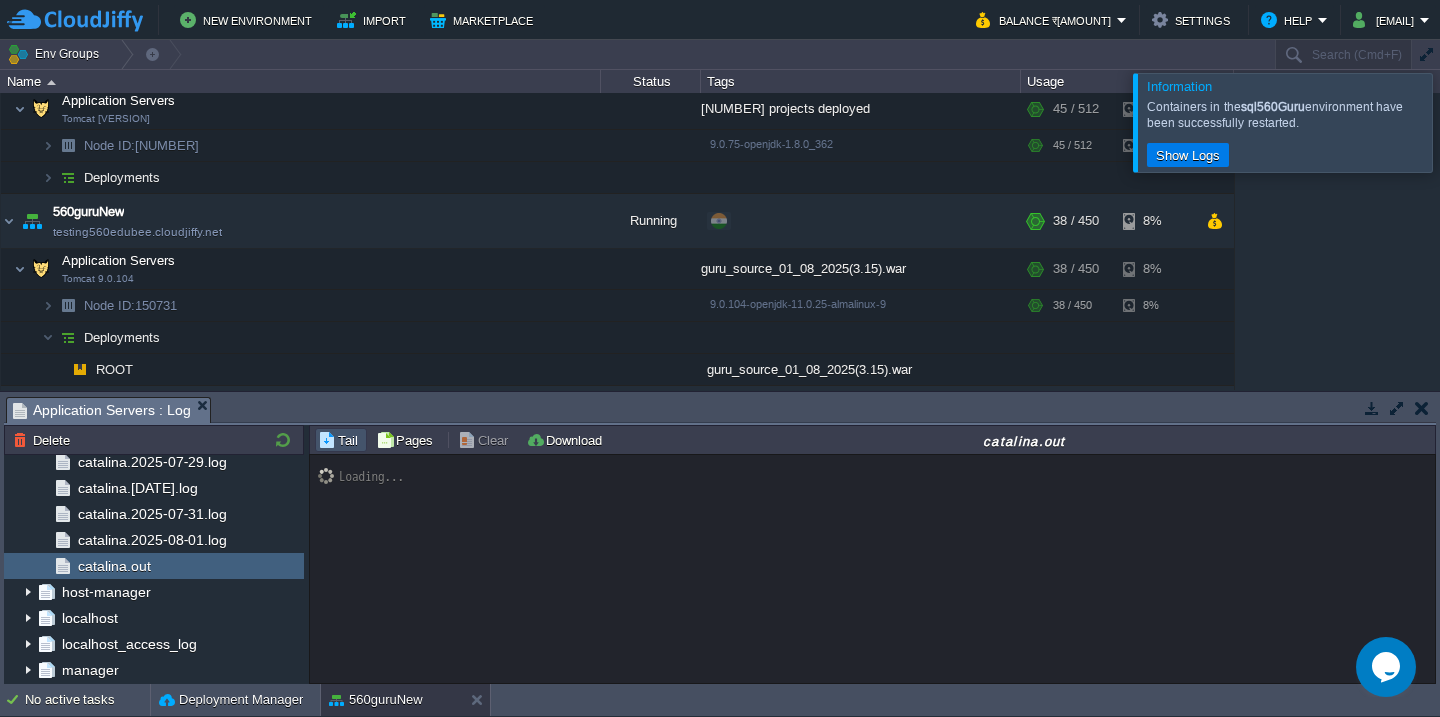click at bounding box center (1464, 122) 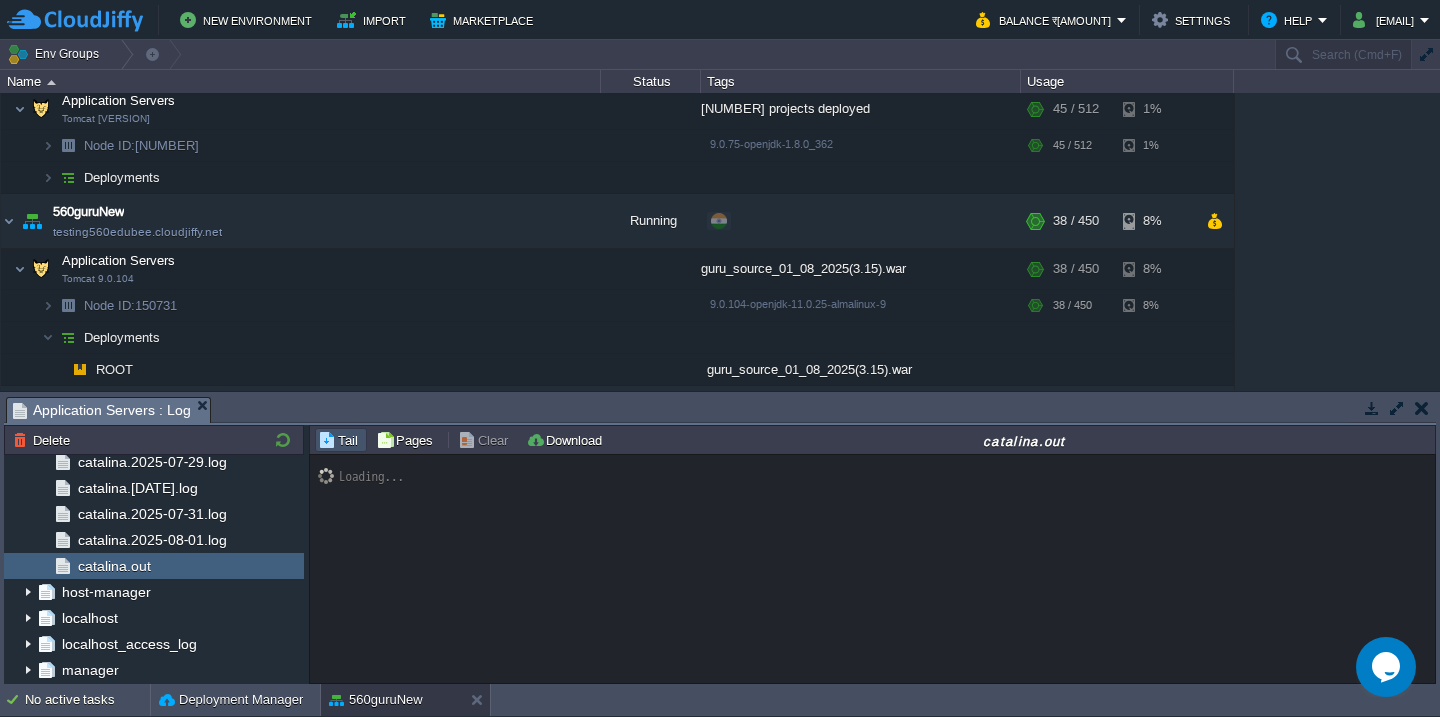 scroll, scrollTop: 20984, scrollLeft: 0, axis: vertical 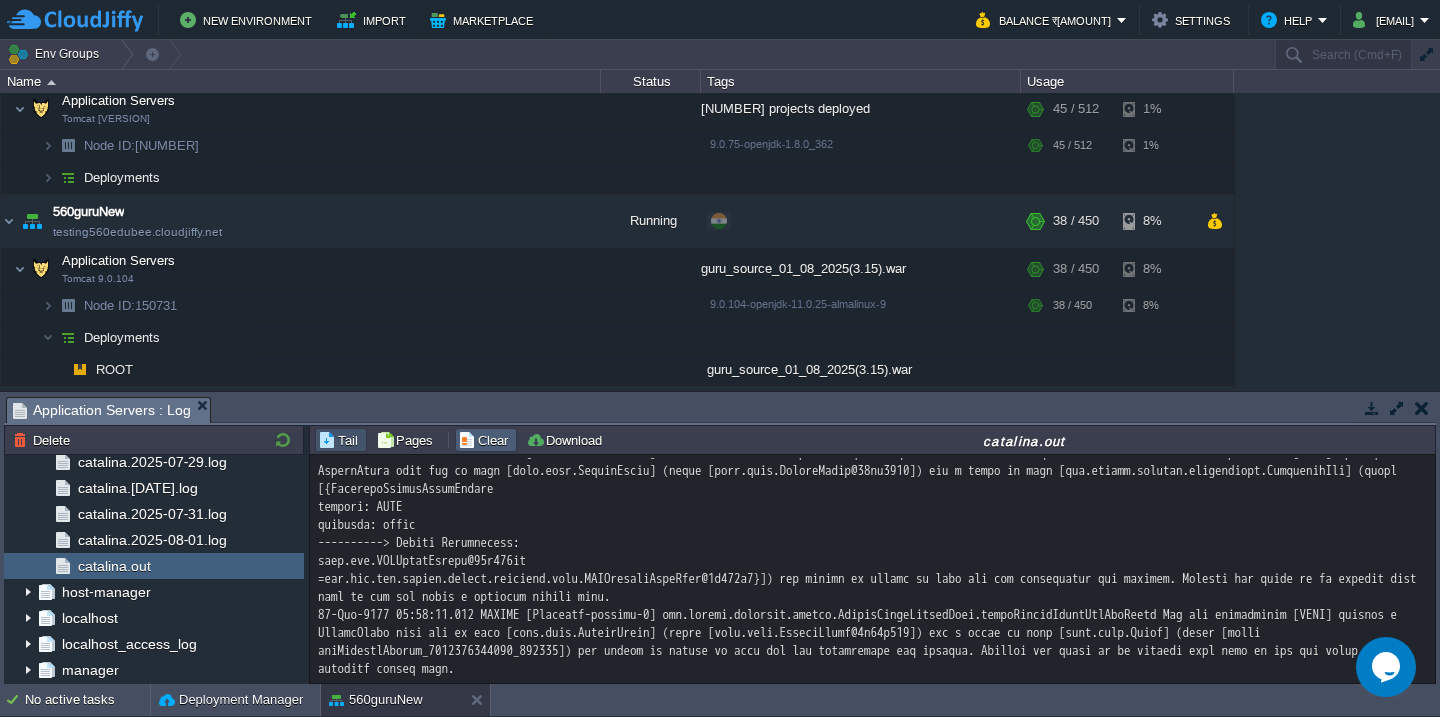 click on "Clear" at bounding box center [486, 440] 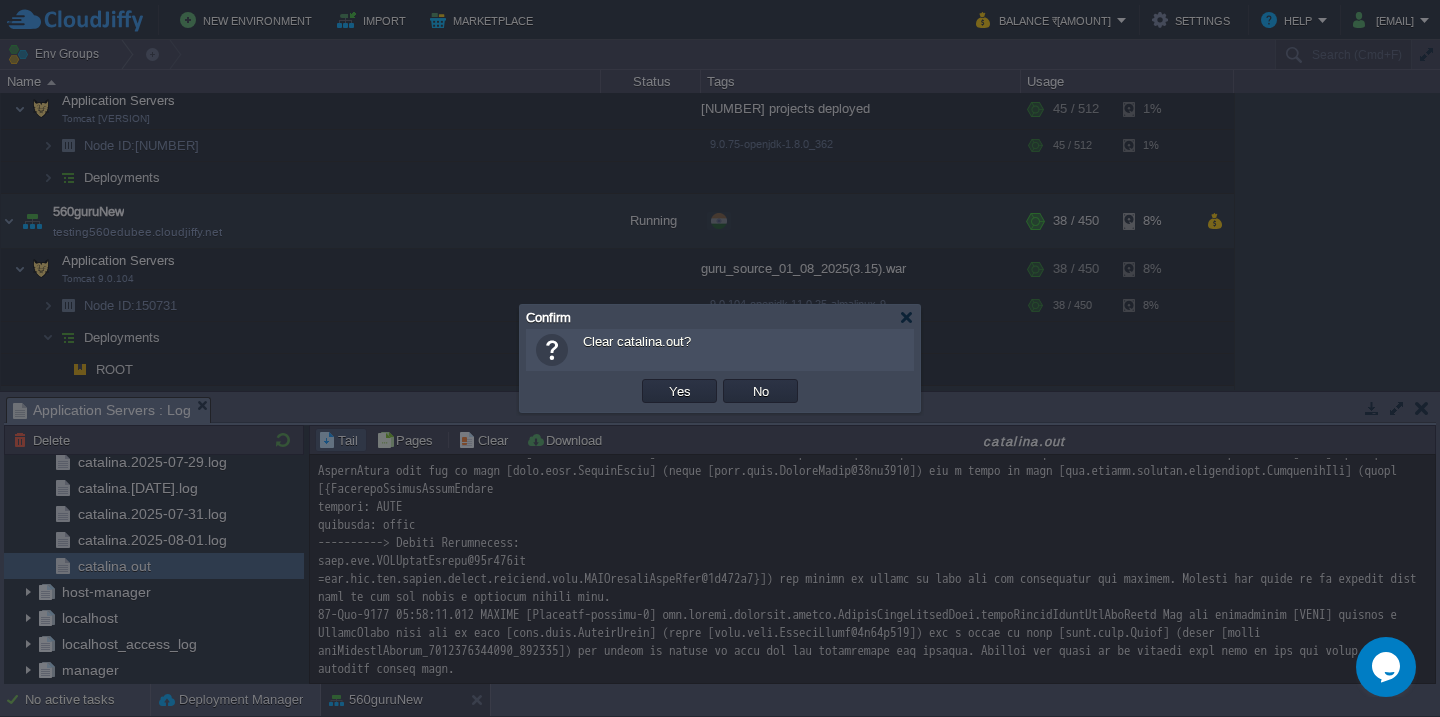 type 